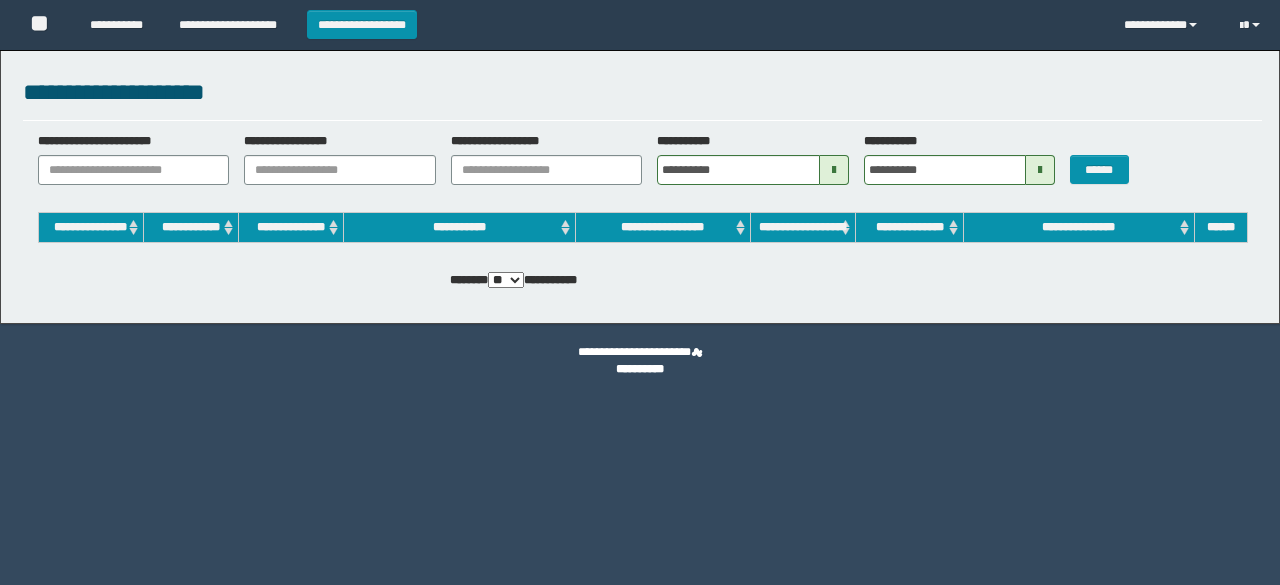 scroll, scrollTop: 0, scrollLeft: 0, axis: both 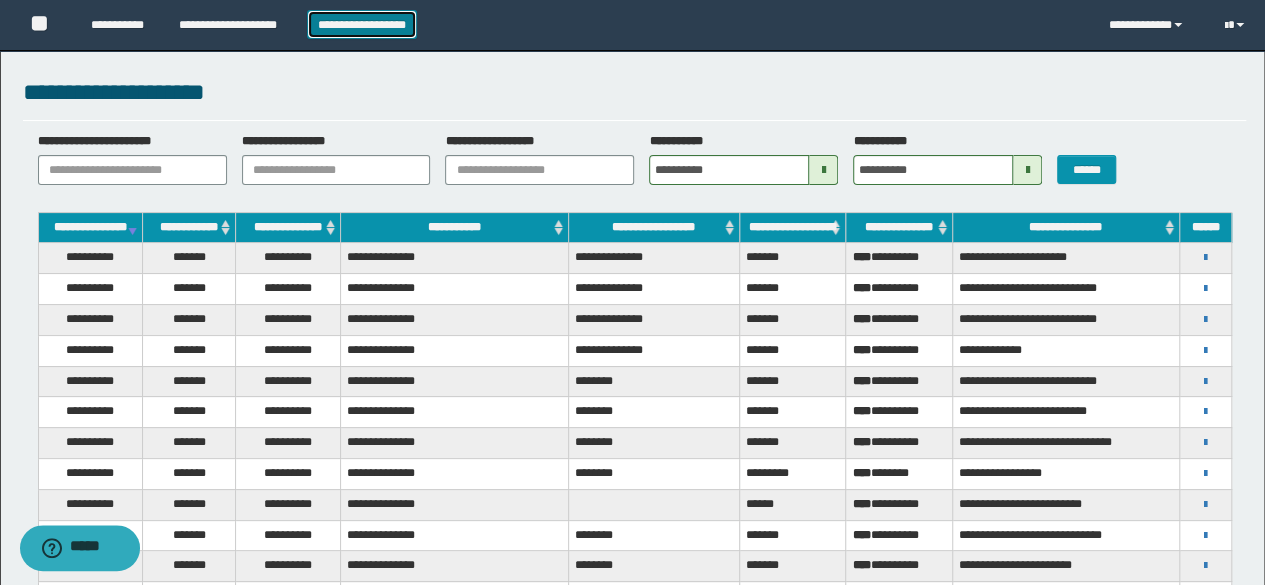 click on "**********" at bounding box center [362, 24] 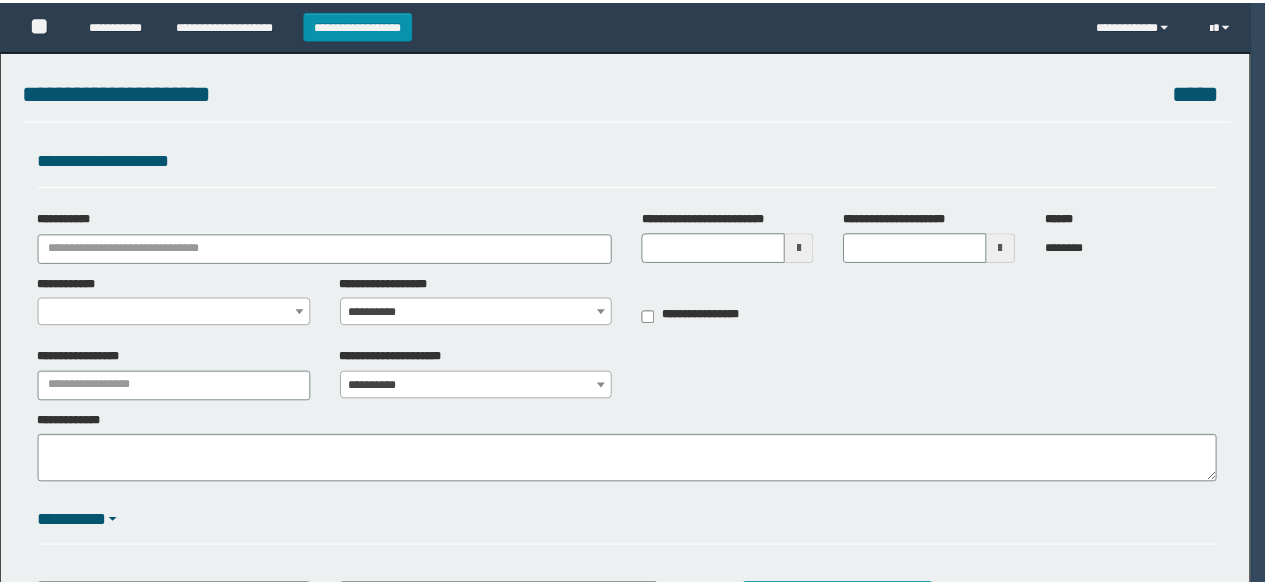 scroll, scrollTop: 0, scrollLeft: 0, axis: both 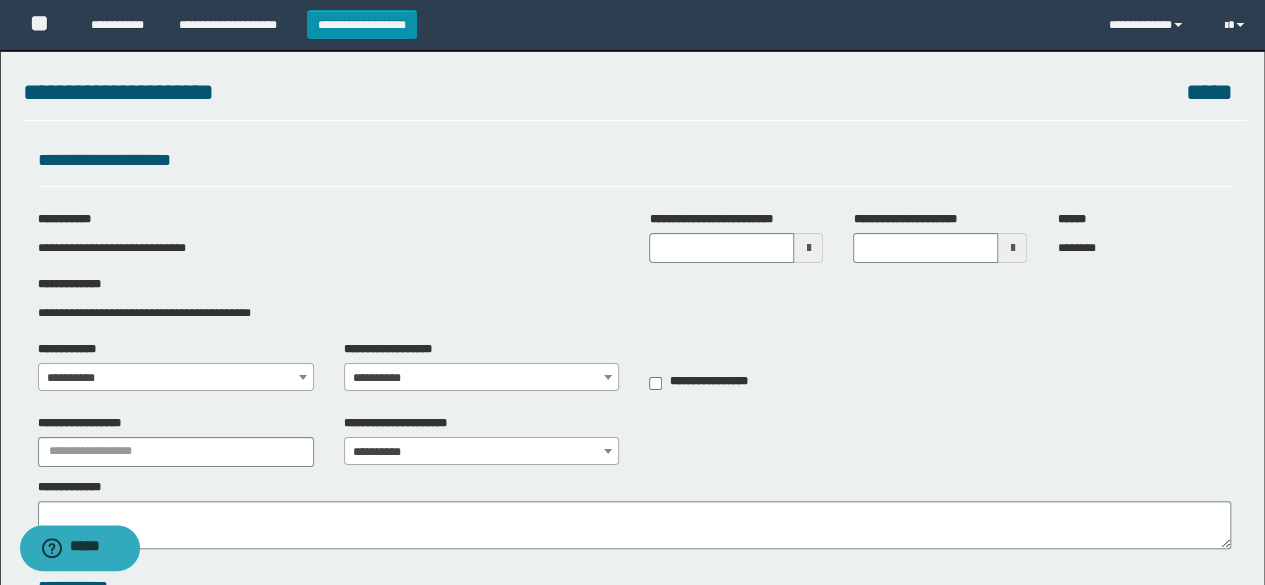 click at bounding box center (808, 248) 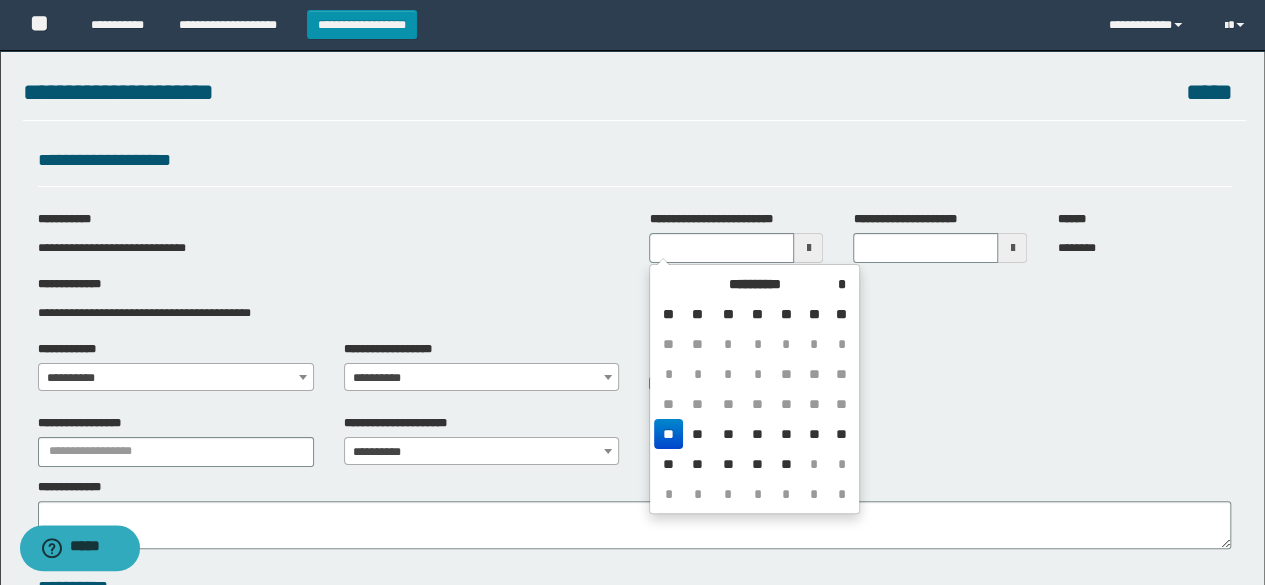 click on "**" at bounding box center (668, 434) 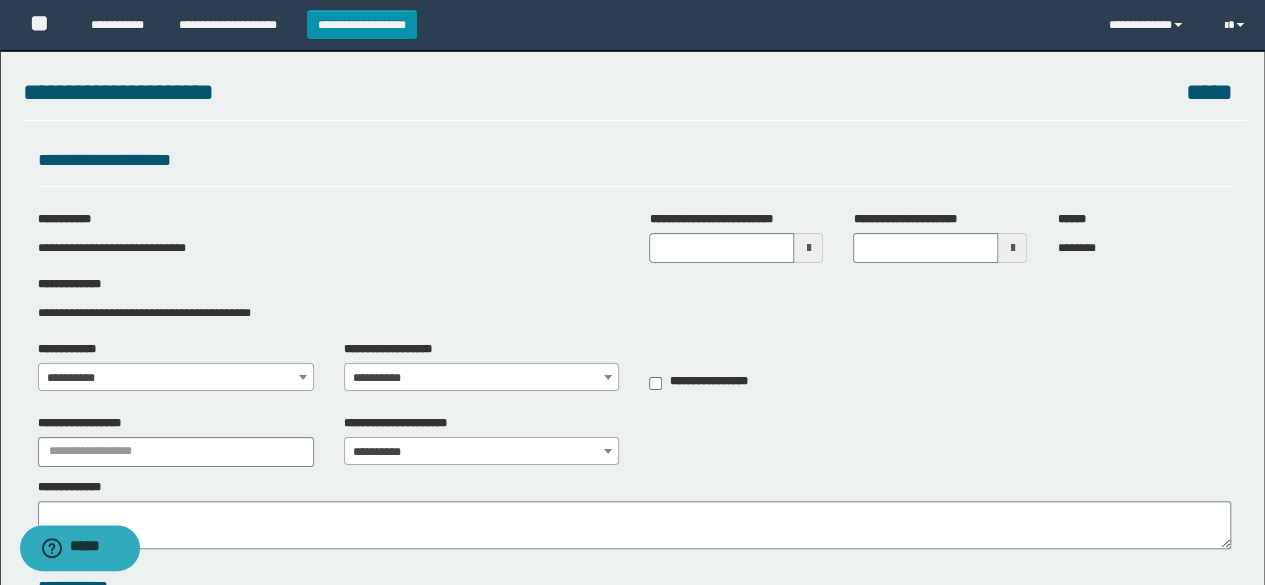 click at bounding box center (303, 377) 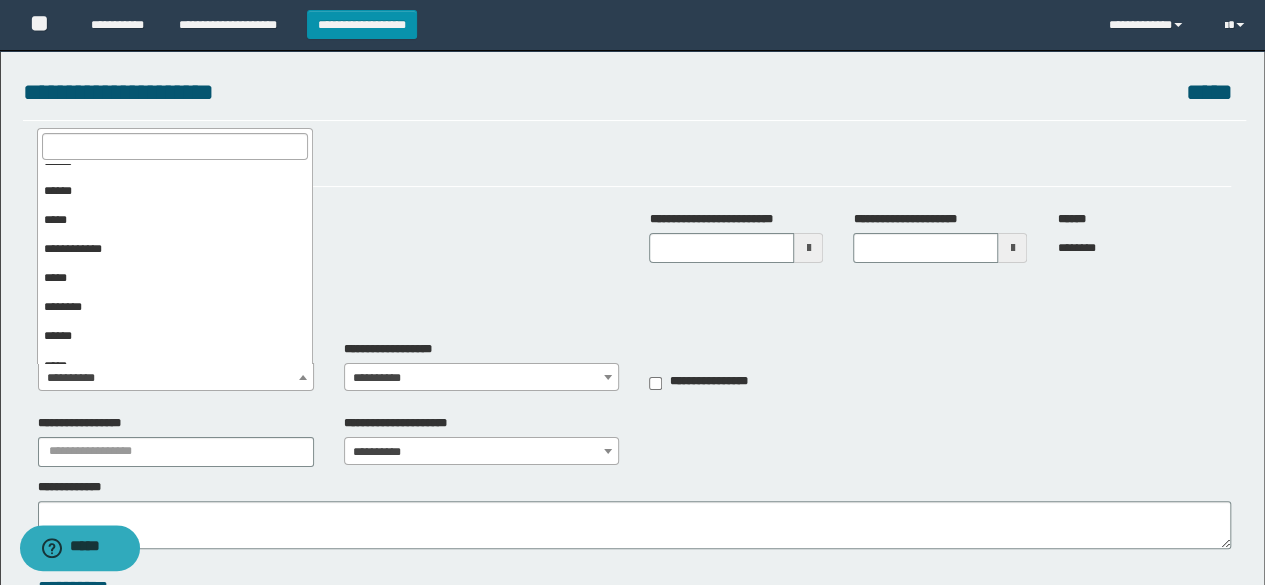 scroll, scrollTop: 0, scrollLeft: 0, axis: both 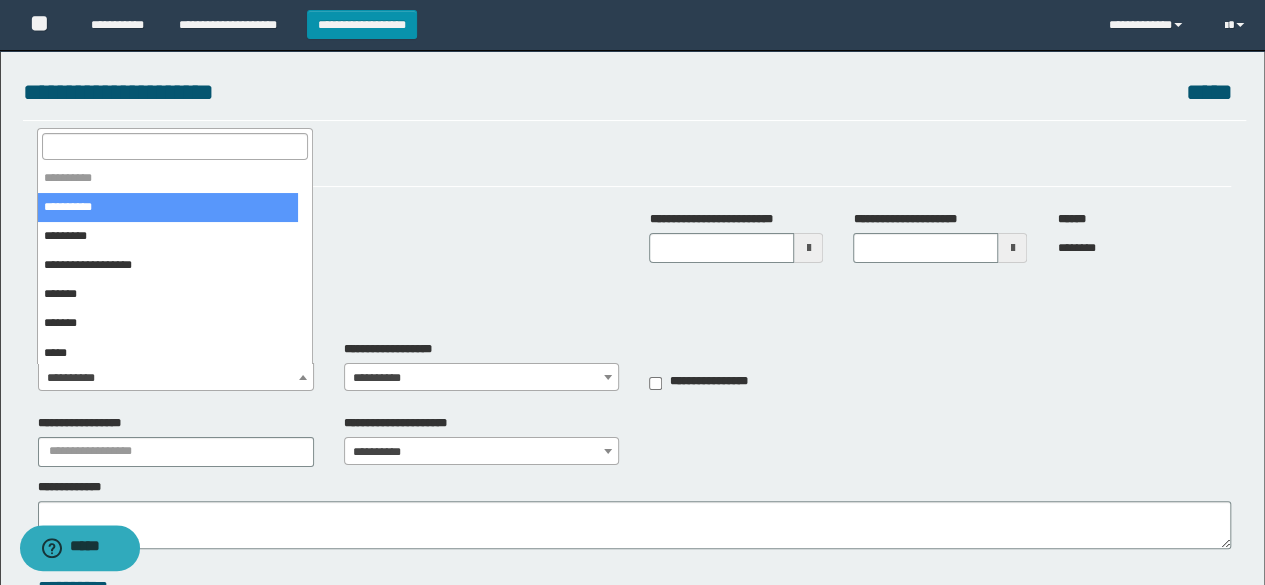 click on "**********" at bounding box center (632, 902) 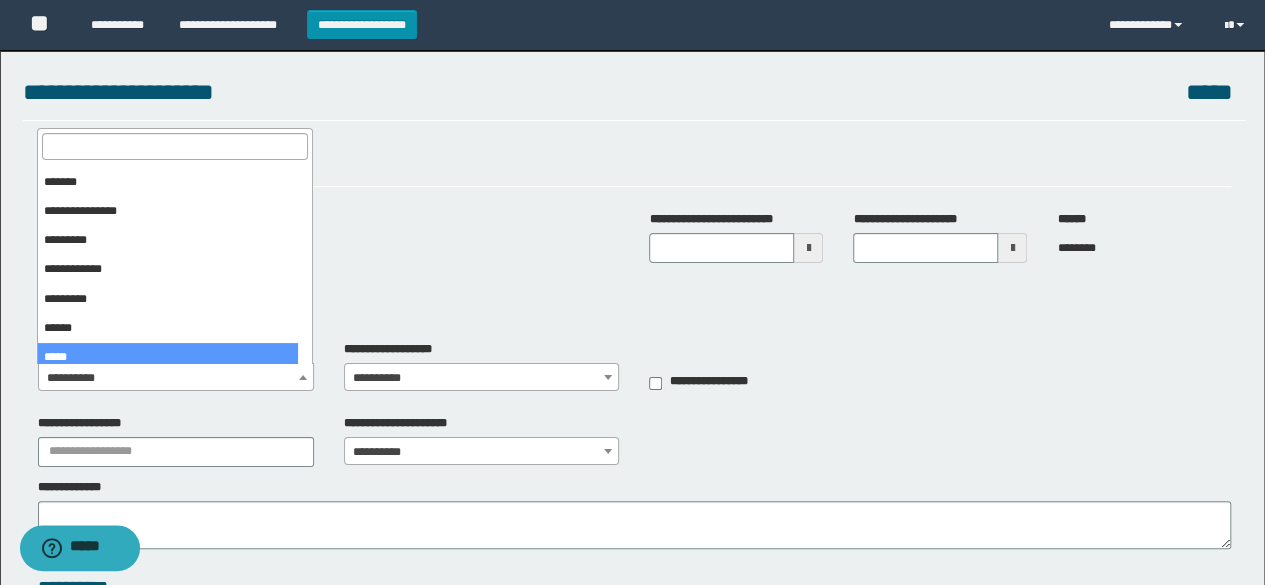 scroll, scrollTop: 420, scrollLeft: 0, axis: vertical 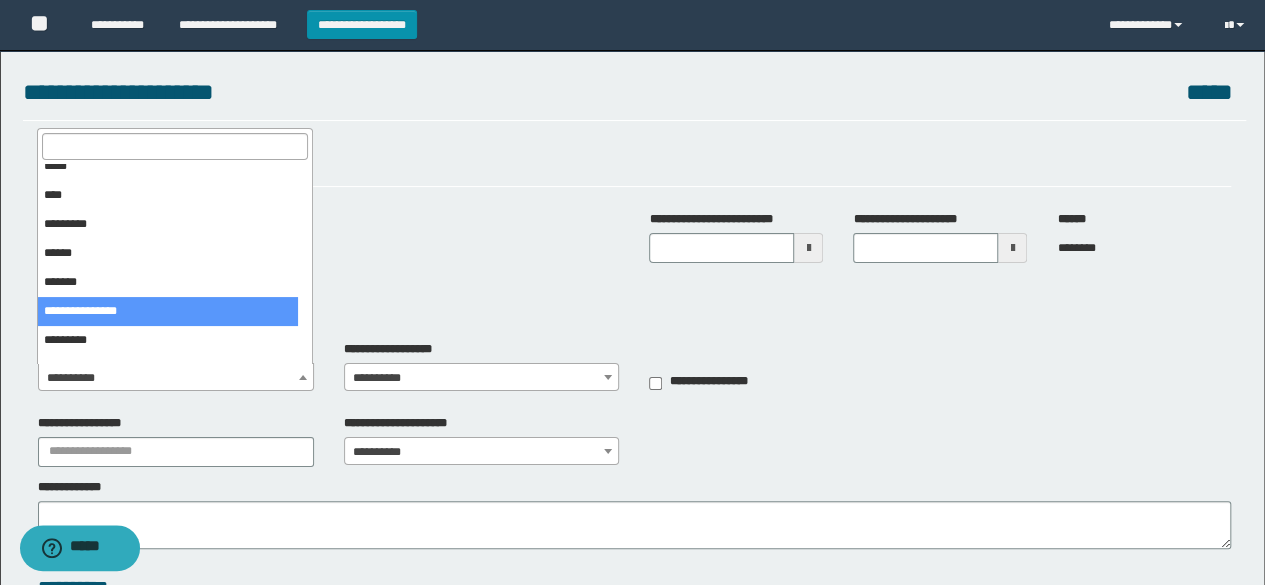 select on "**" 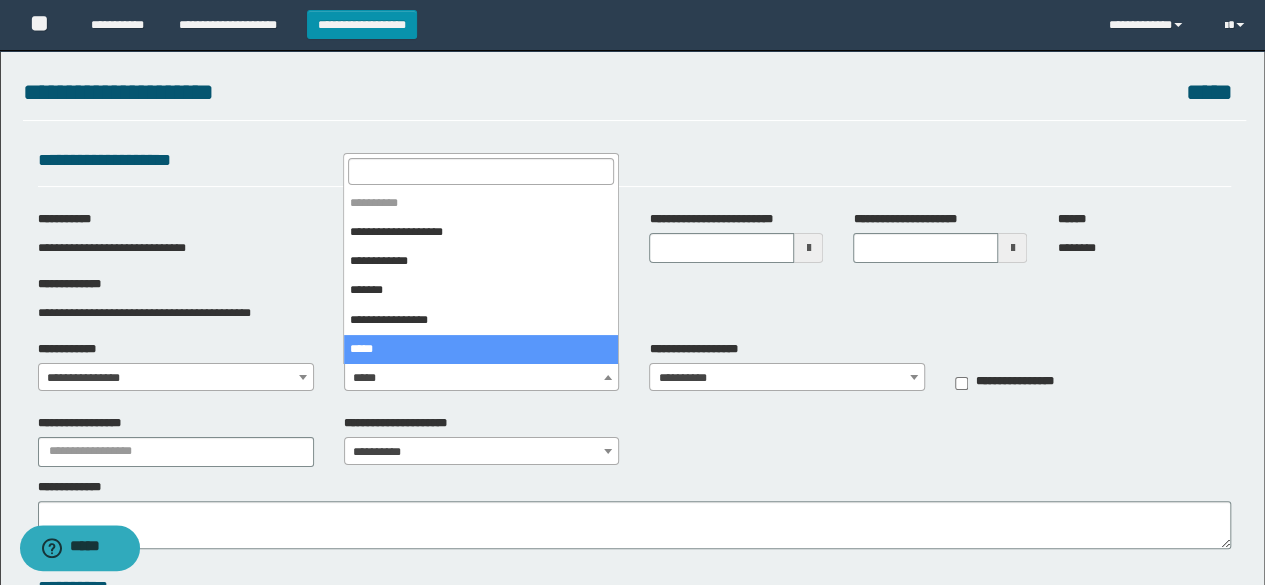 click on "*****" at bounding box center (482, 378) 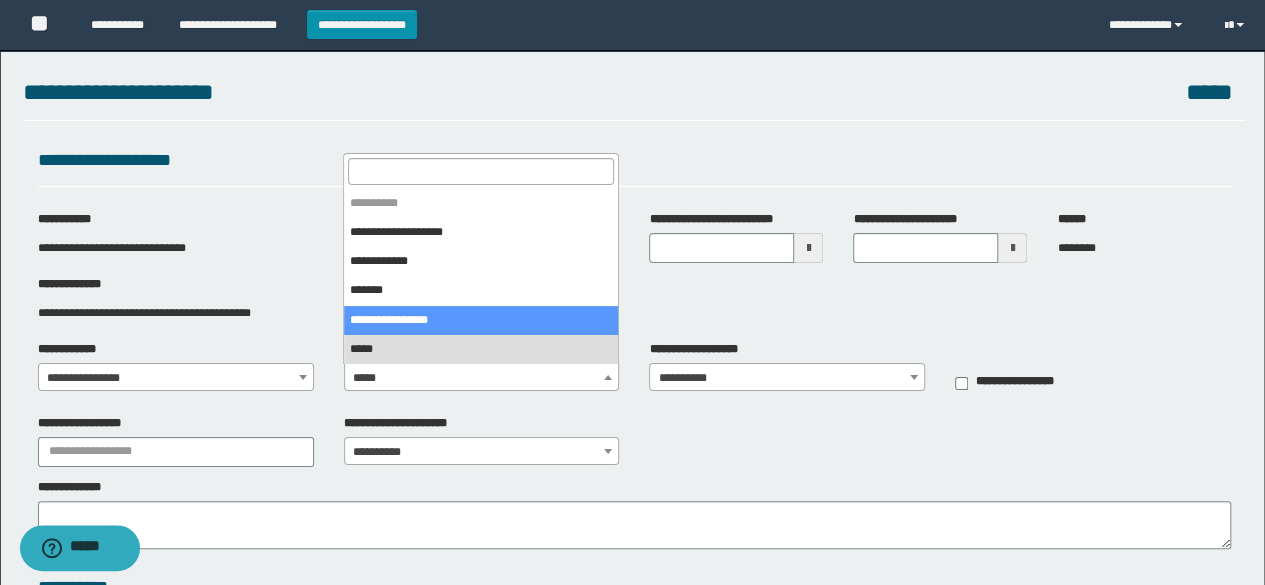 select on "****" 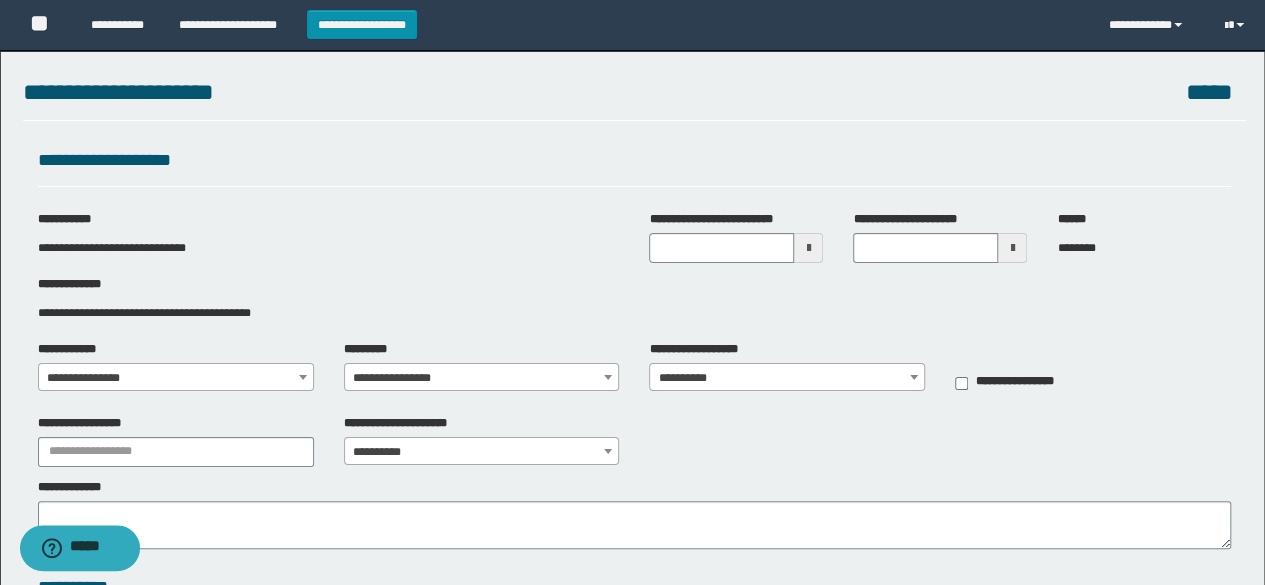 click on "**********" at bounding box center [482, 378] 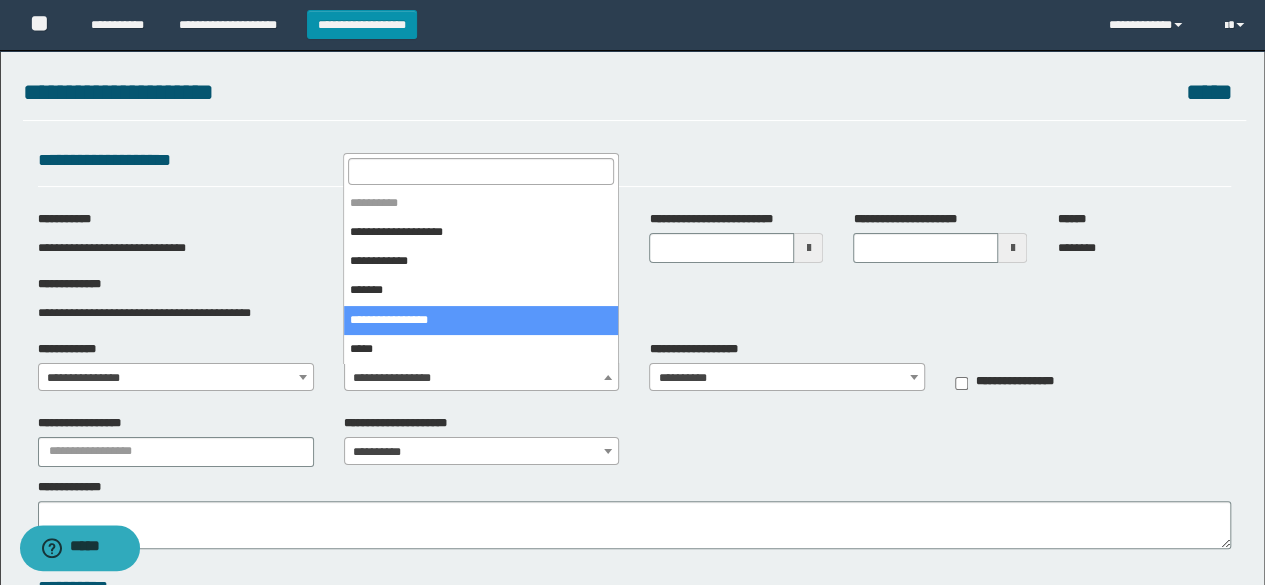 click on "**********" at bounding box center [482, 378] 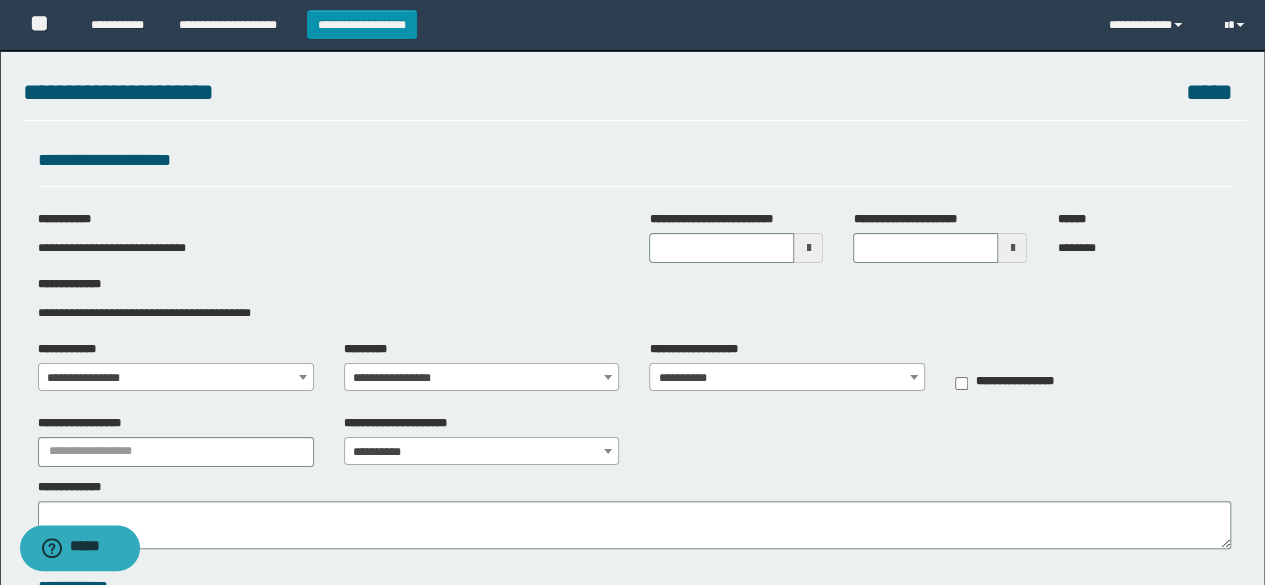 click on "**********" at bounding box center [787, 378] 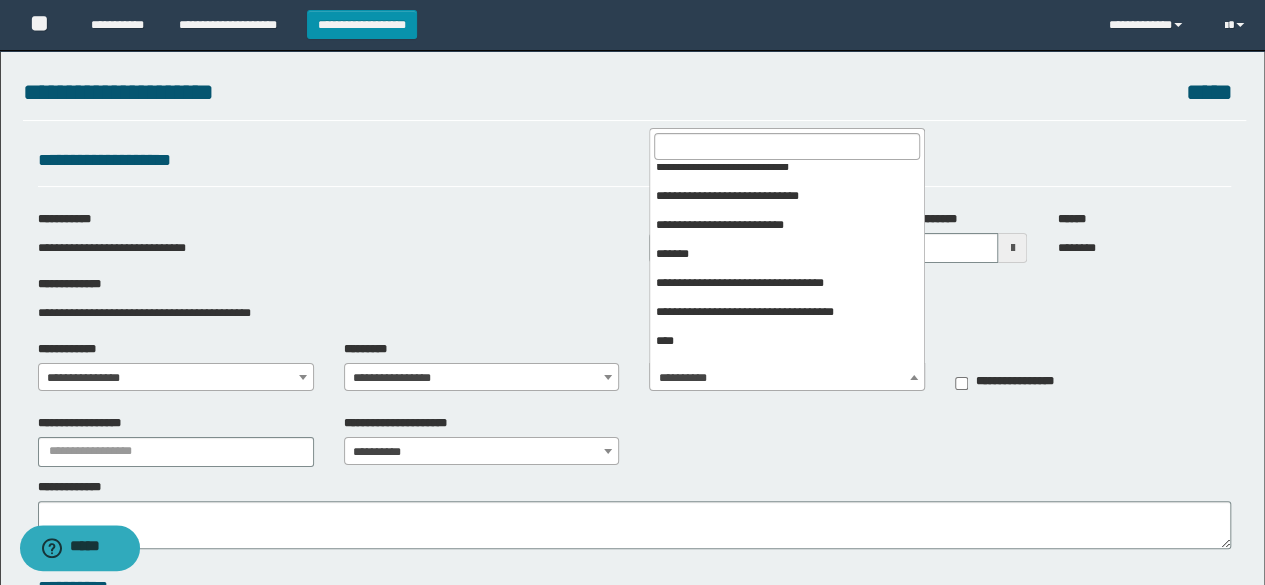 scroll, scrollTop: 200, scrollLeft: 0, axis: vertical 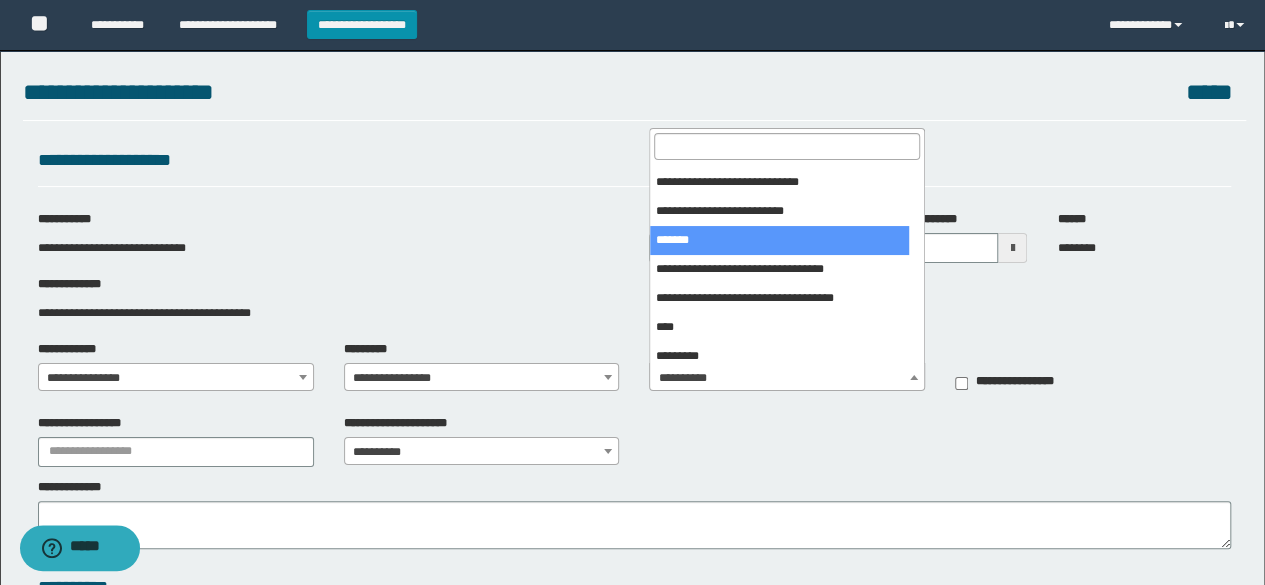 select on "***" 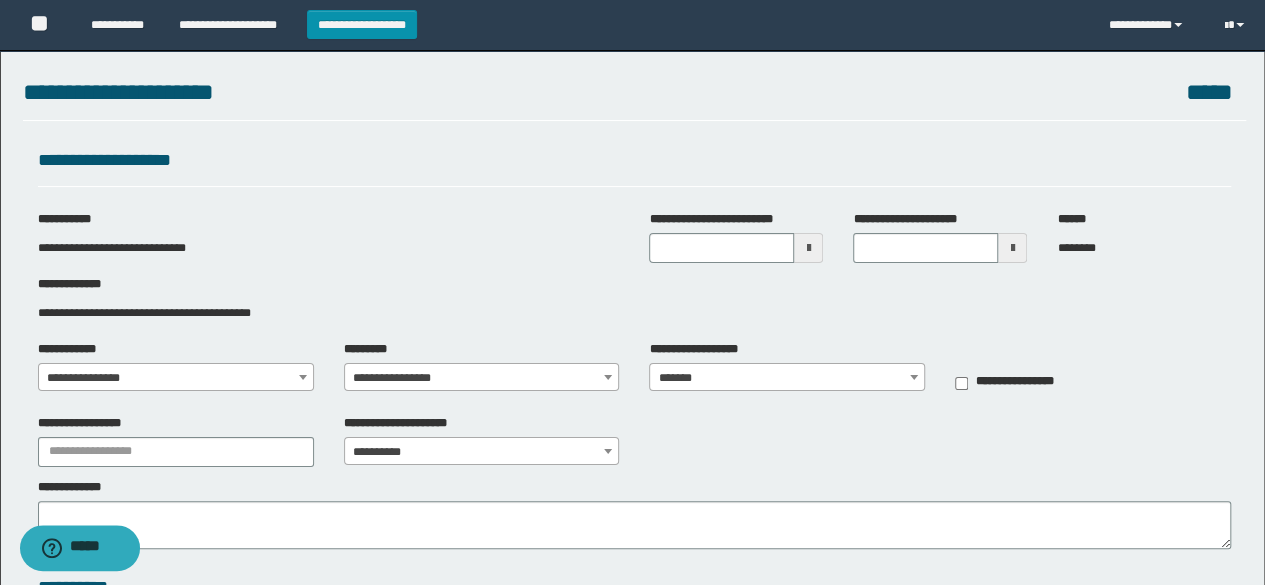click on "**********" at bounding box center [635, 441] 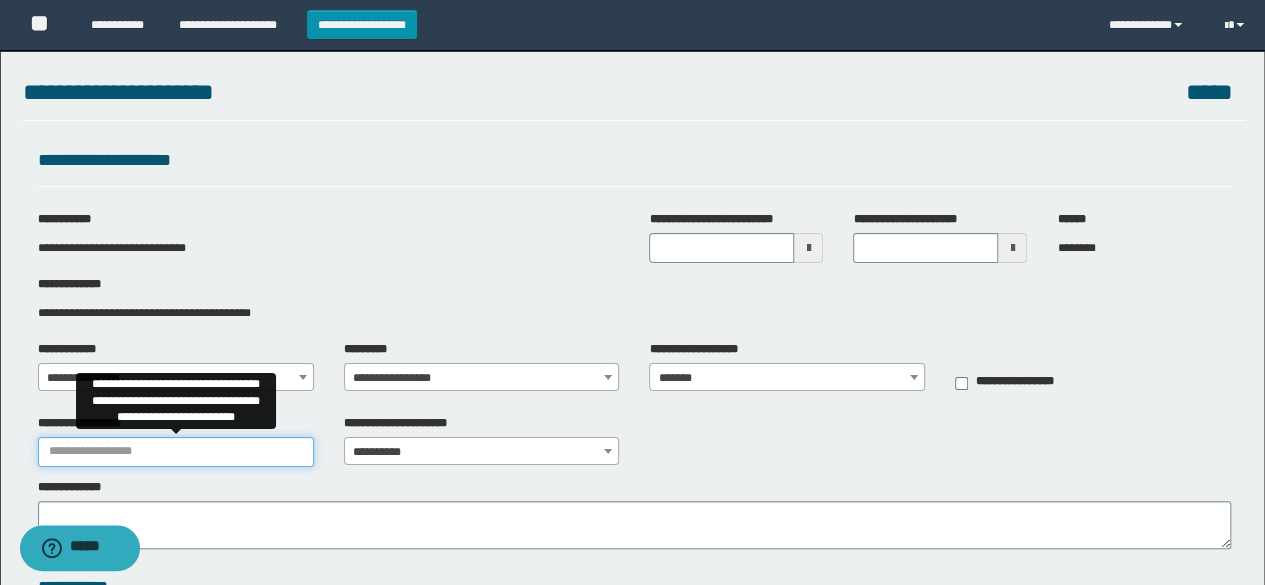 click on "**********" at bounding box center (176, 452) 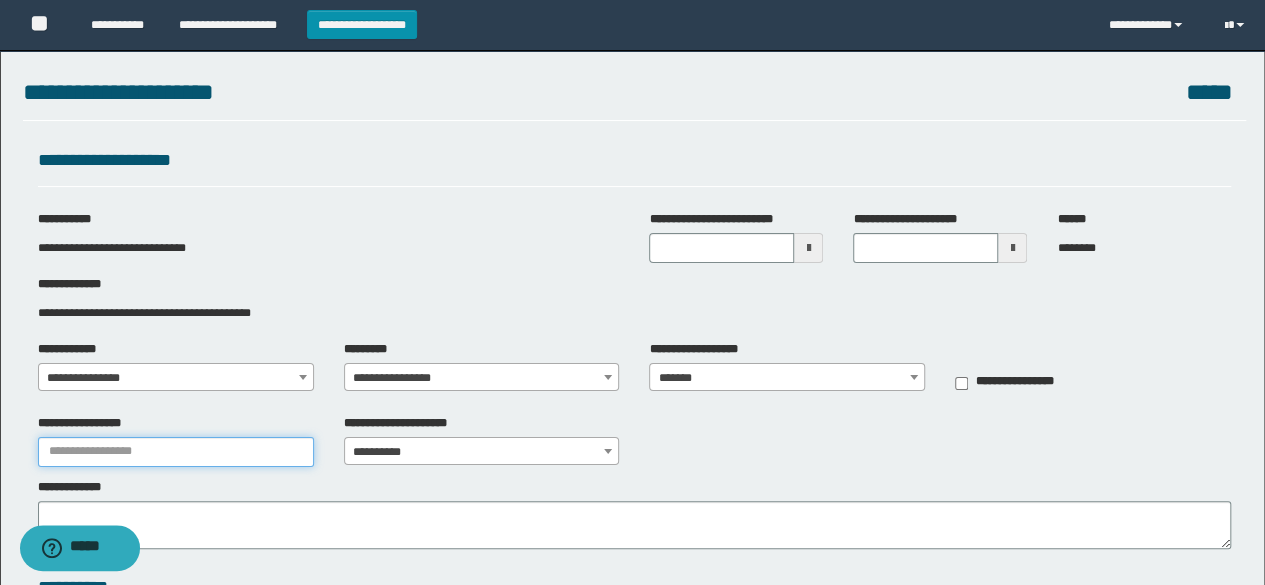 type on "********" 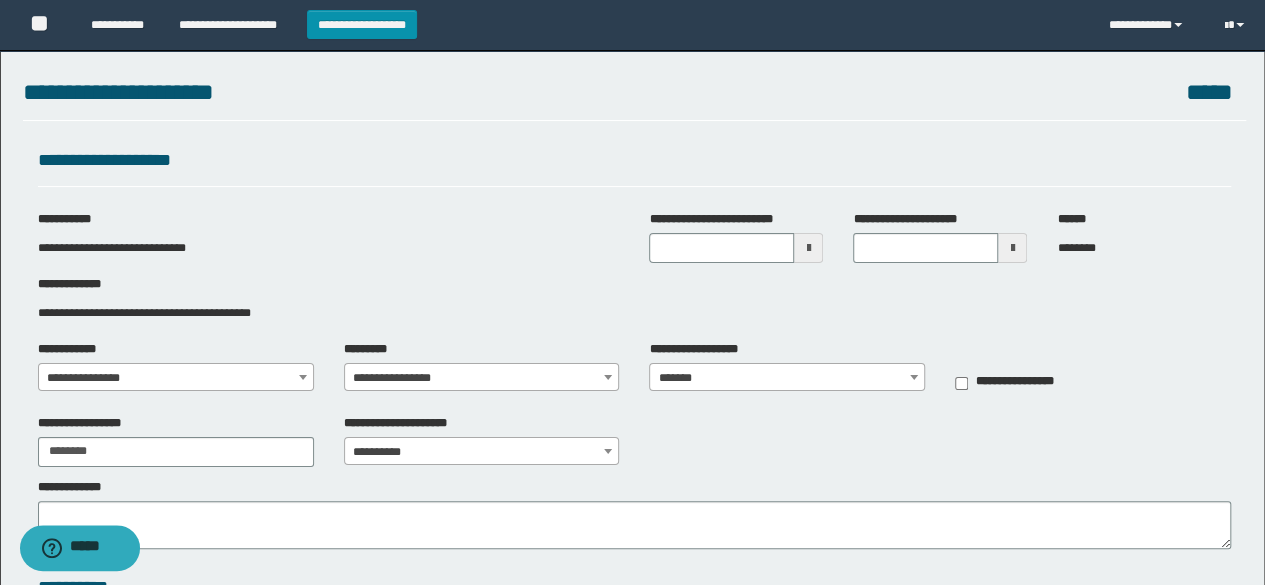 click on "**********" at bounding box center [329, 237] 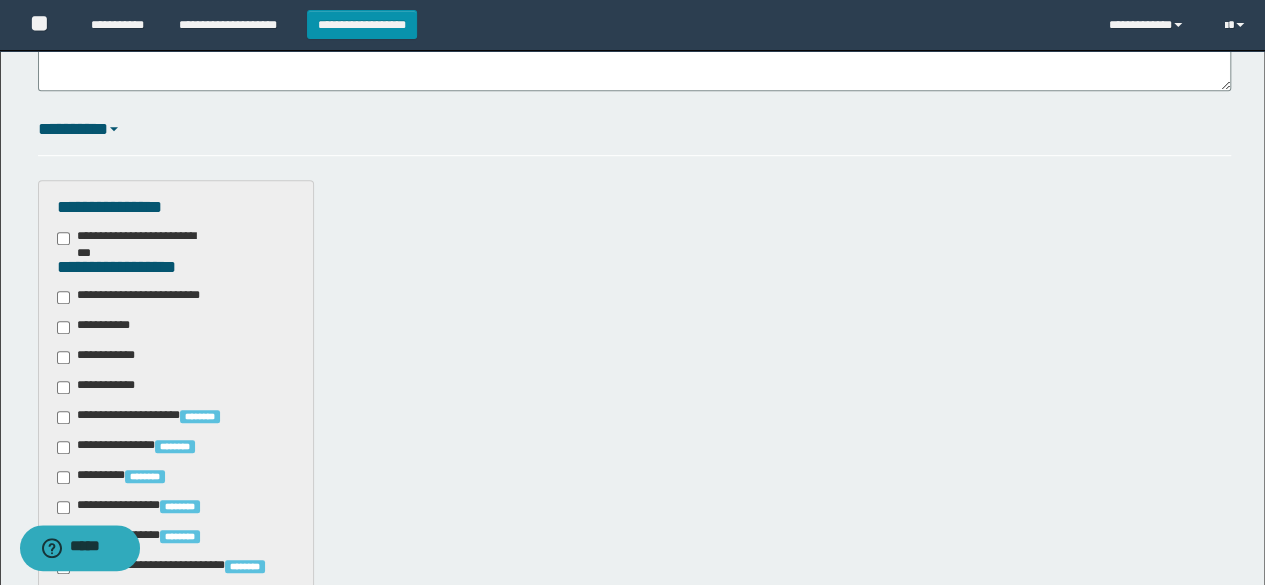 scroll, scrollTop: 500, scrollLeft: 0, axis: vertical 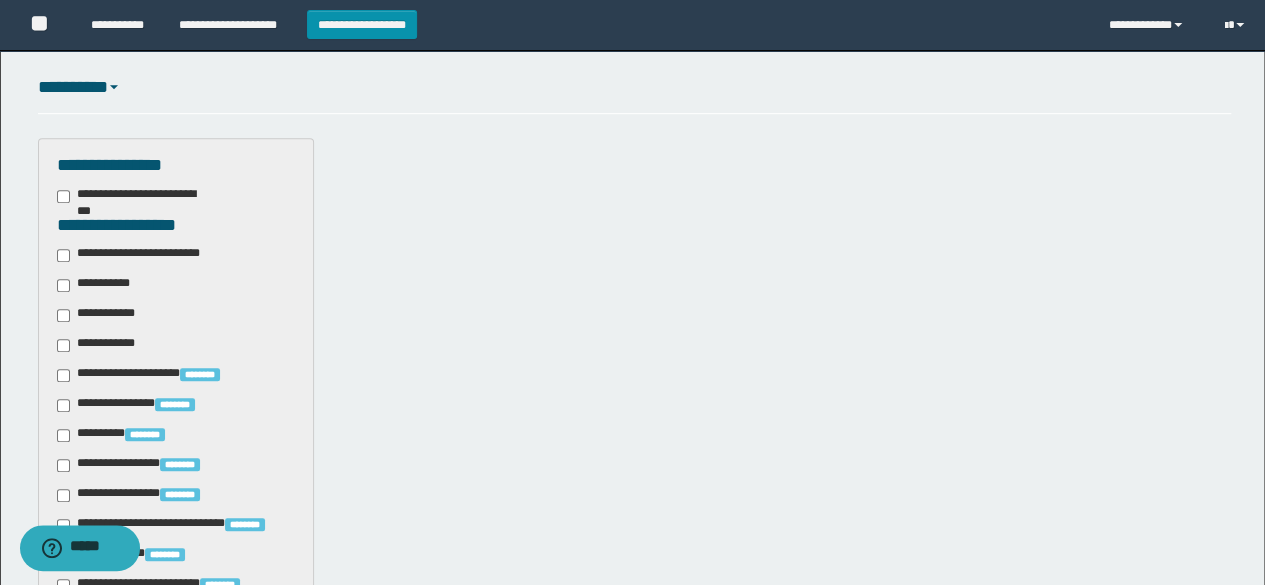 click on "**********" at bounding box center [143, 255] 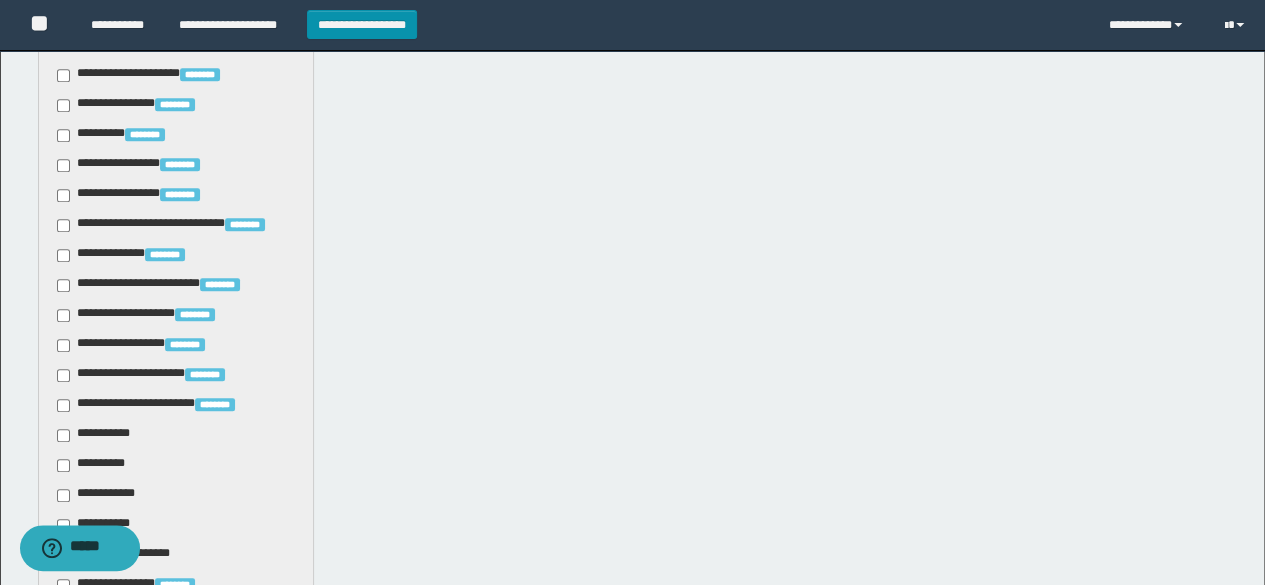 scroll, scrollTop: 900, scrollLeft: 0, axis: vertical 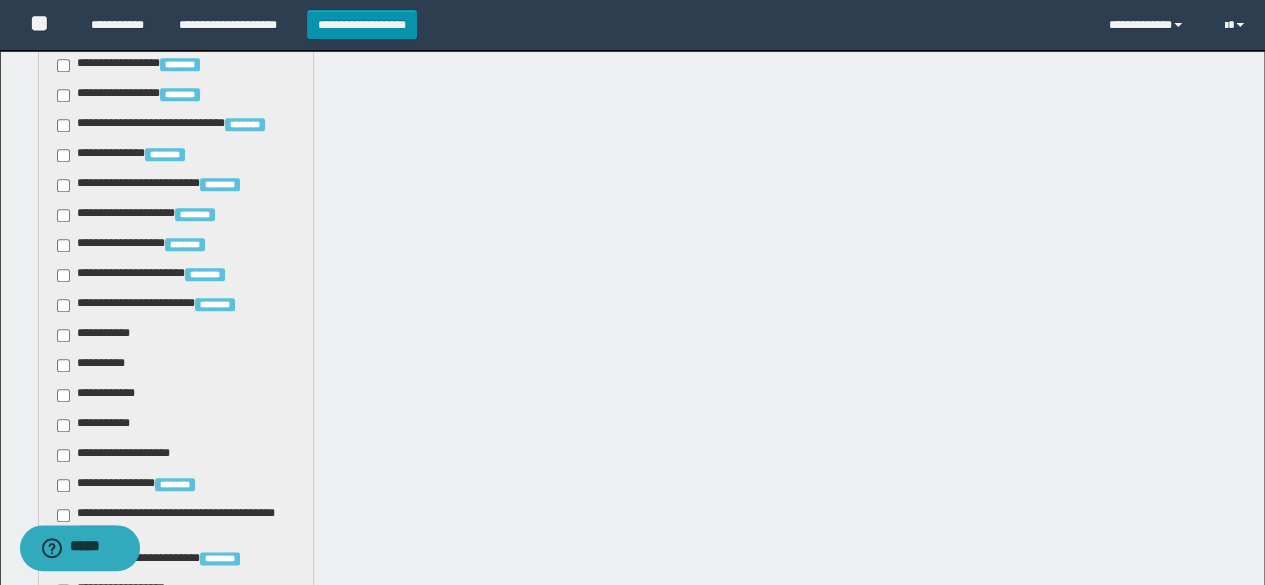 click on "**********" at bounding box center (97, 335) 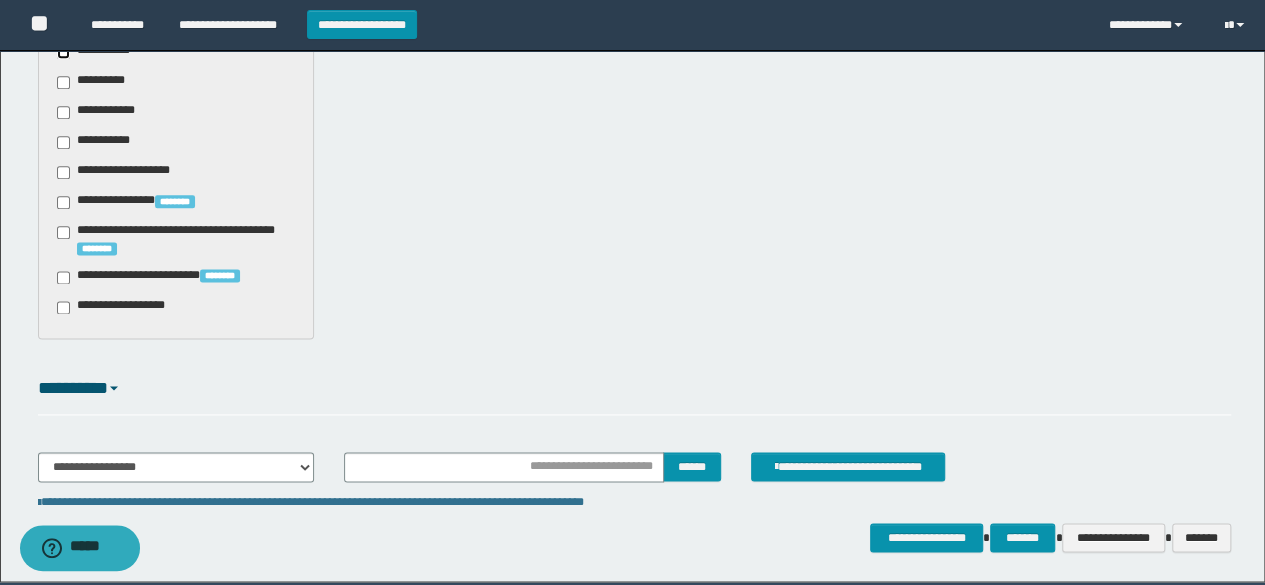 scroll, scrollTop: 1200, scrollLeft: 0, axis: vertical 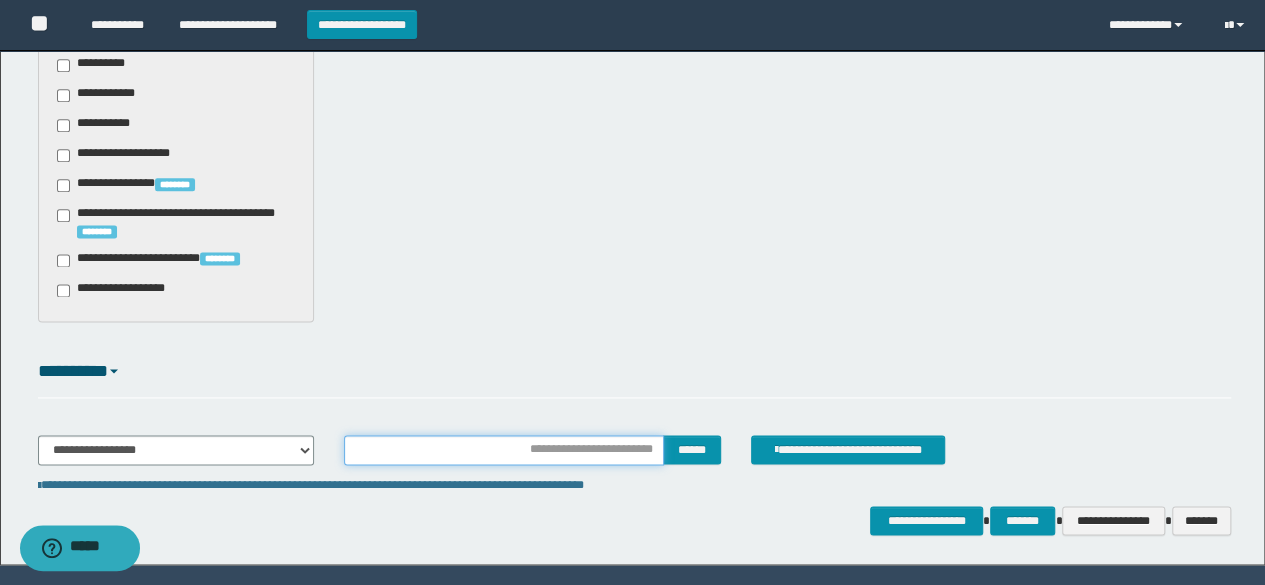 click at bounding box center [504, 450] 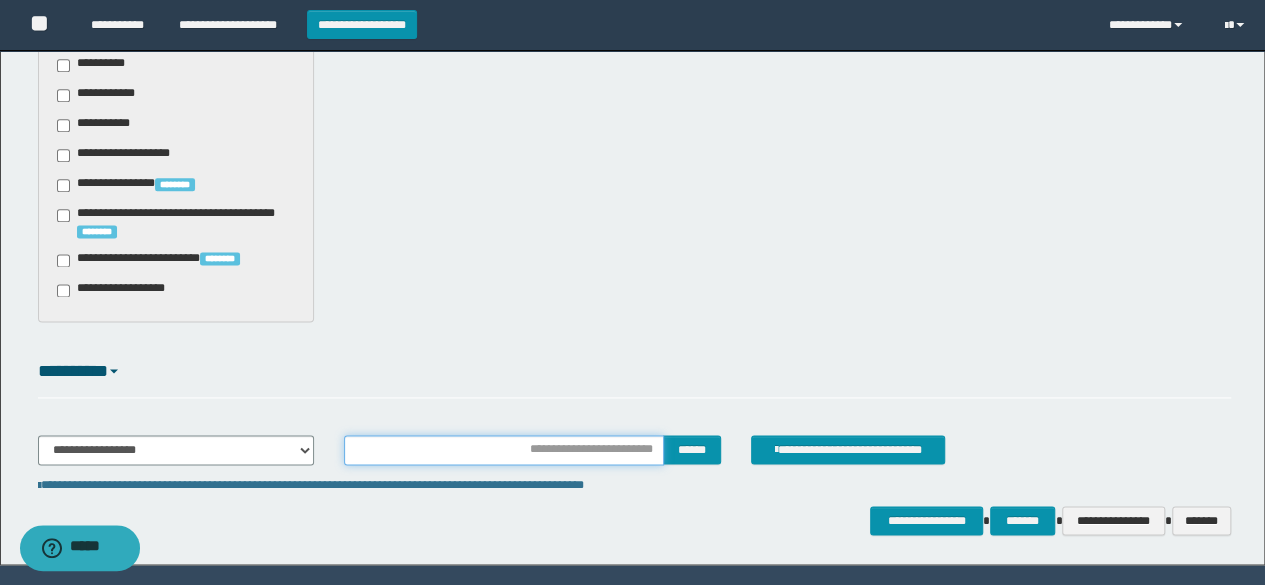 type on "**********" 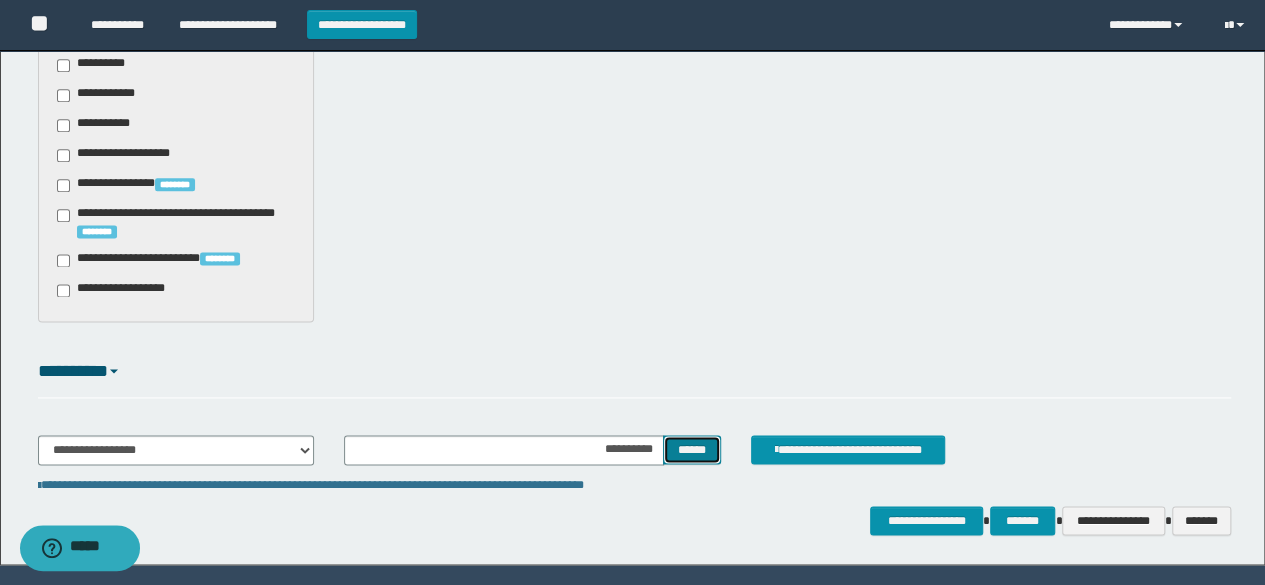 click on "******" at bounding box center (692, 449) 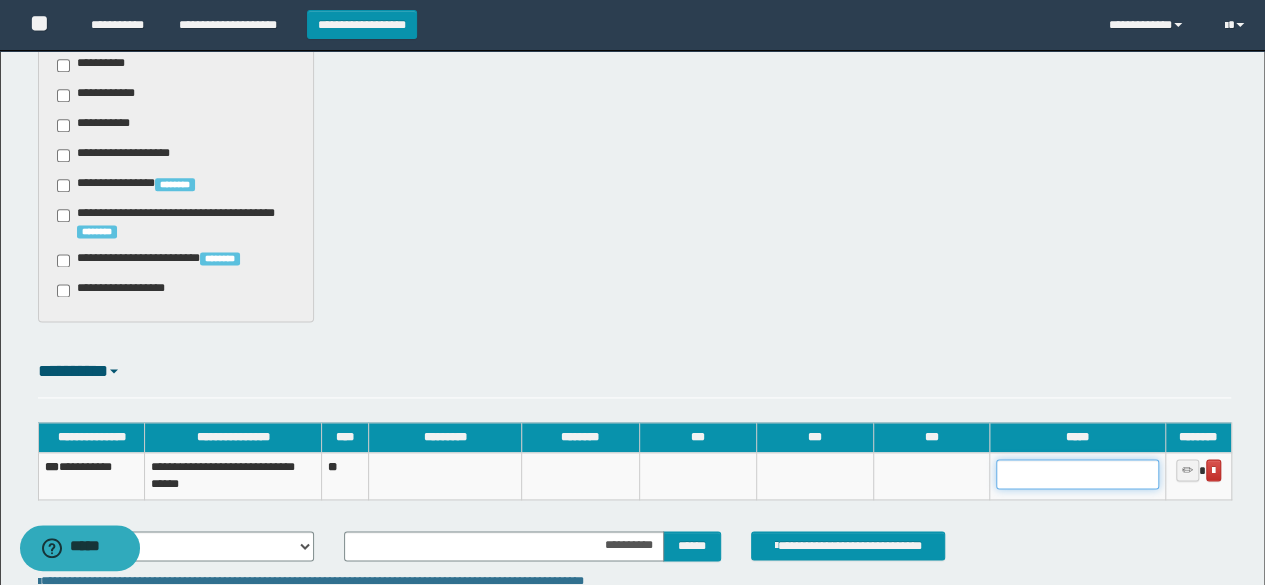 click at bounding box center (1077, 474) 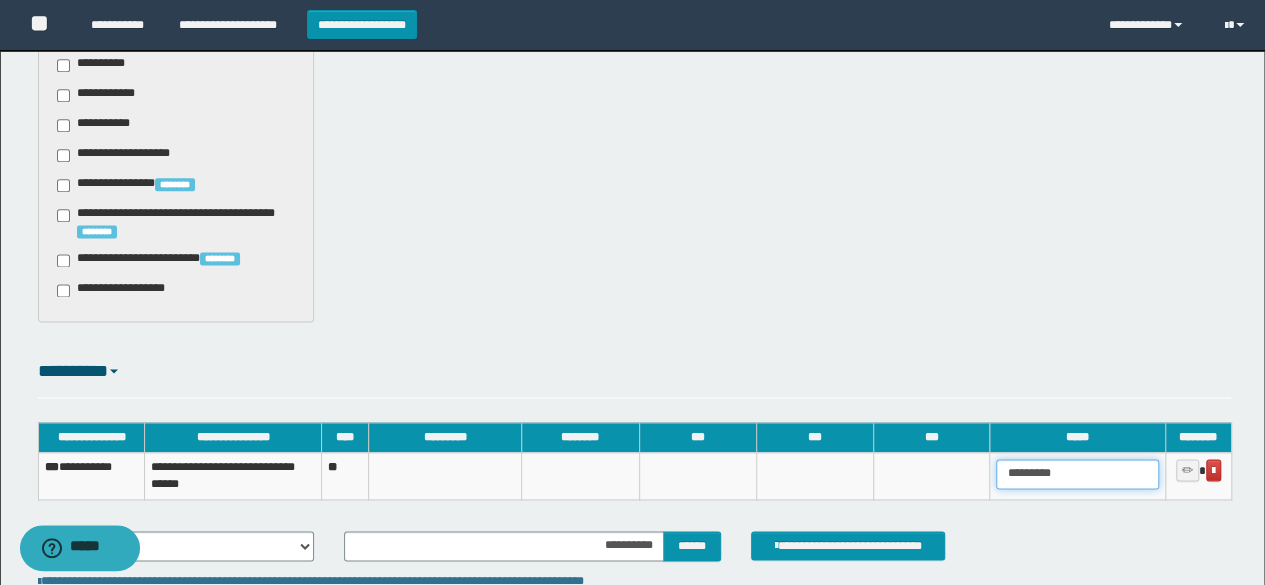 click on "********" at bounding box center [1077, 474] 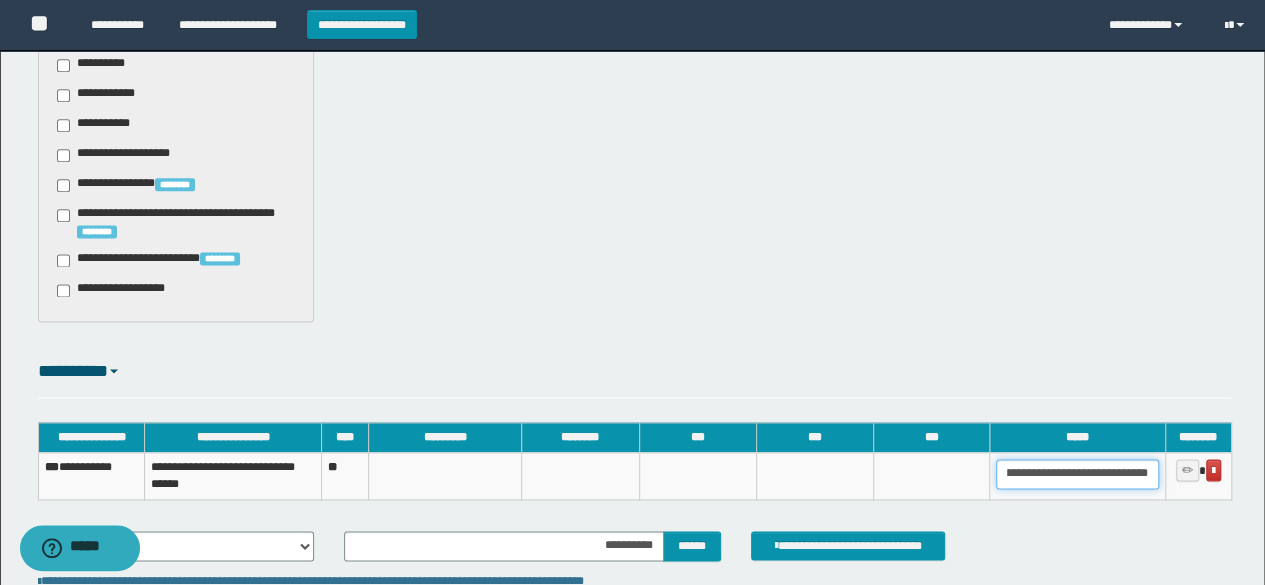 scroll, scrollTop: 0, scrollLeft: 40, axis: horizontal 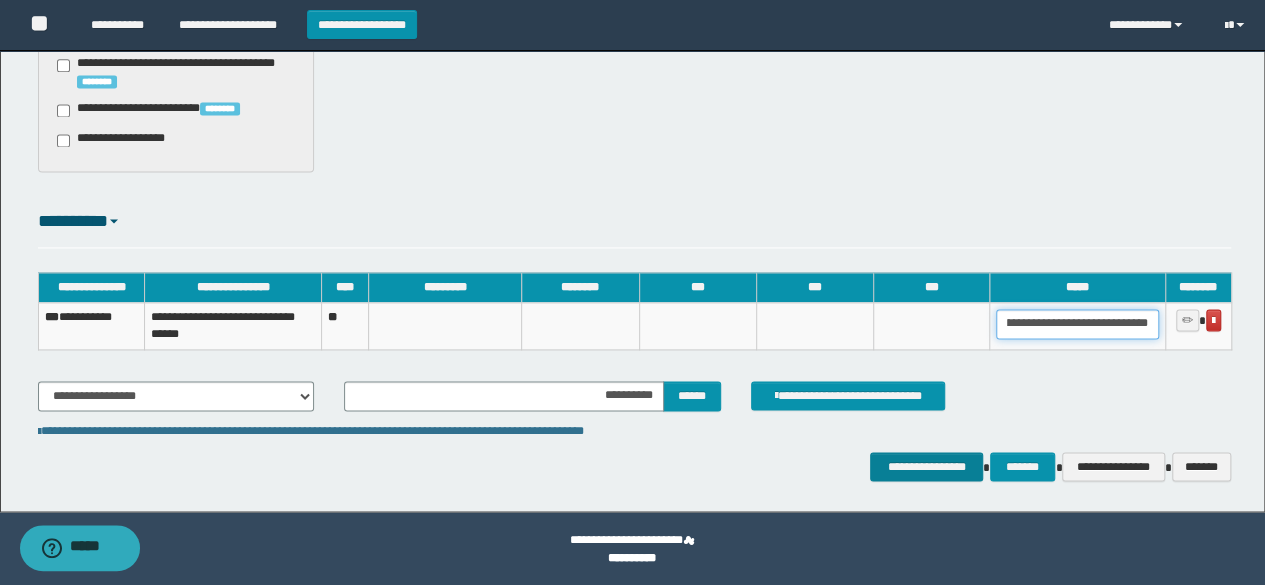 type on "**********" 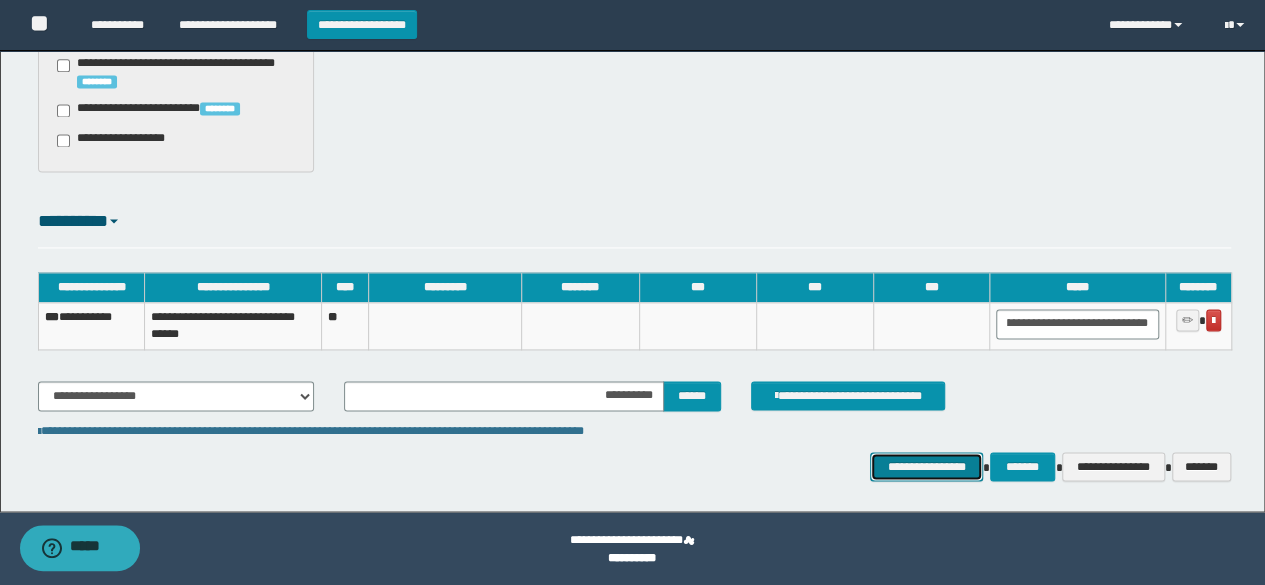 click on "**********" at bounding box center [926, 466] 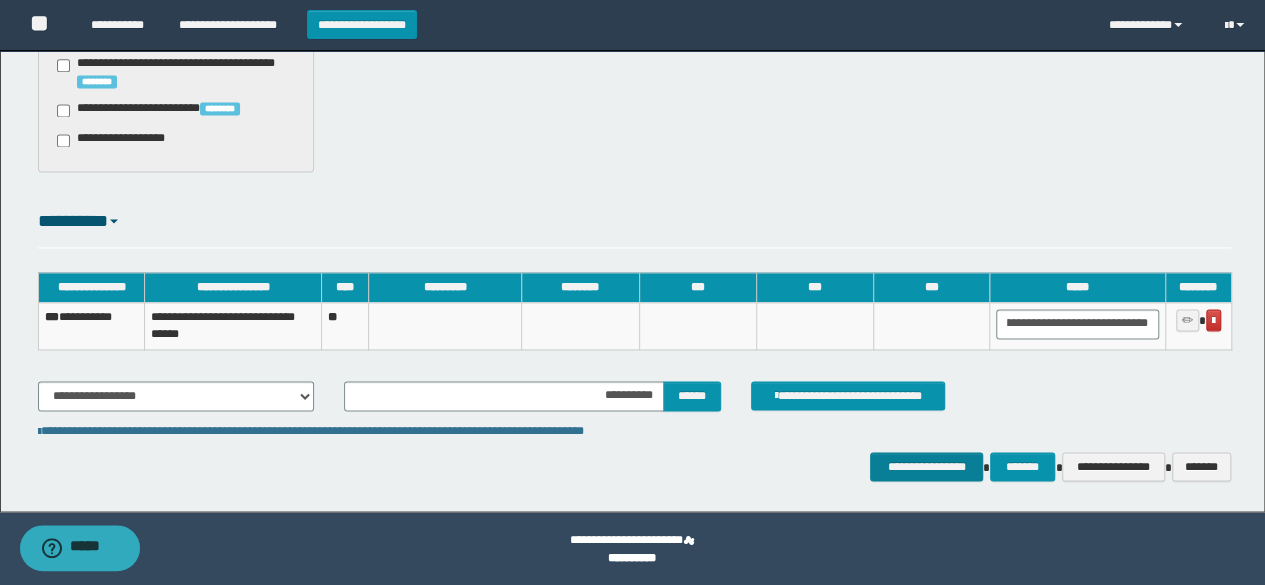 scroll, scrollTop: 0, scrollLeft: 0, axis: both 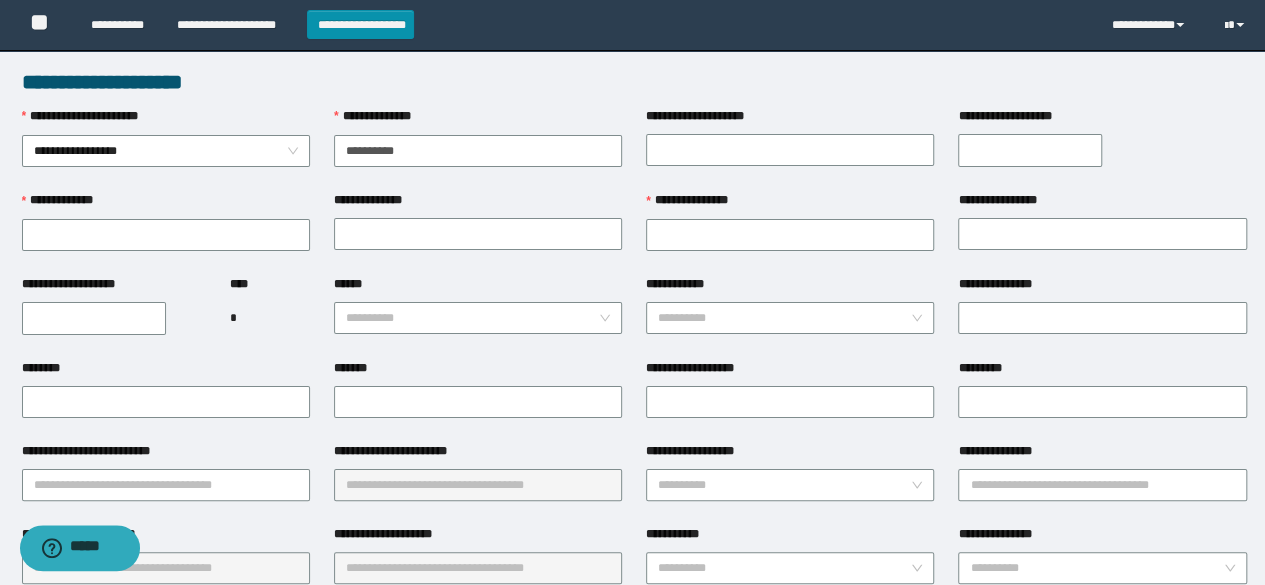 type on "**********" 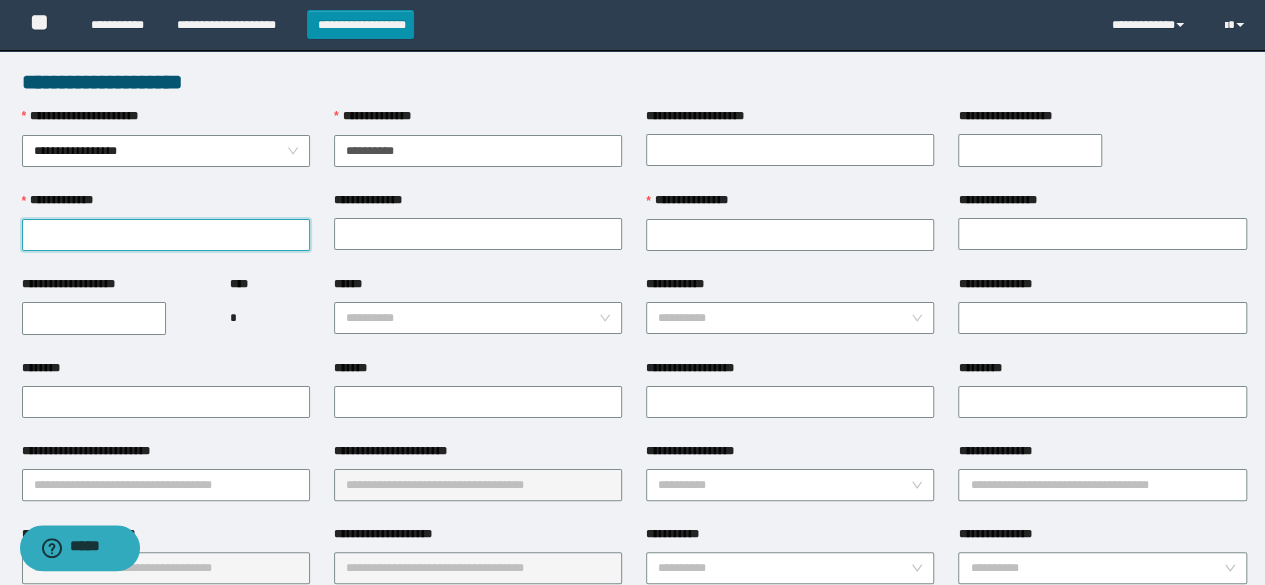 click on "**********" at bounding box center (166, 235) 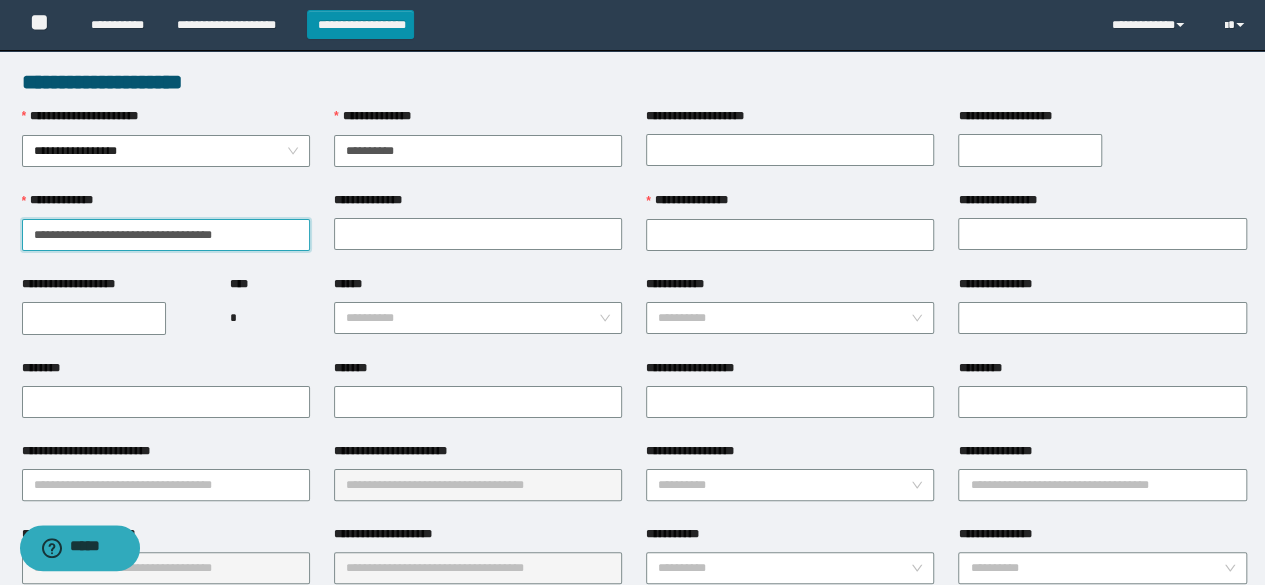 drag, startPoint x: 120, startPoint y: 235, endPoint x: 236, endPoint y: 237, distance: 116.01724 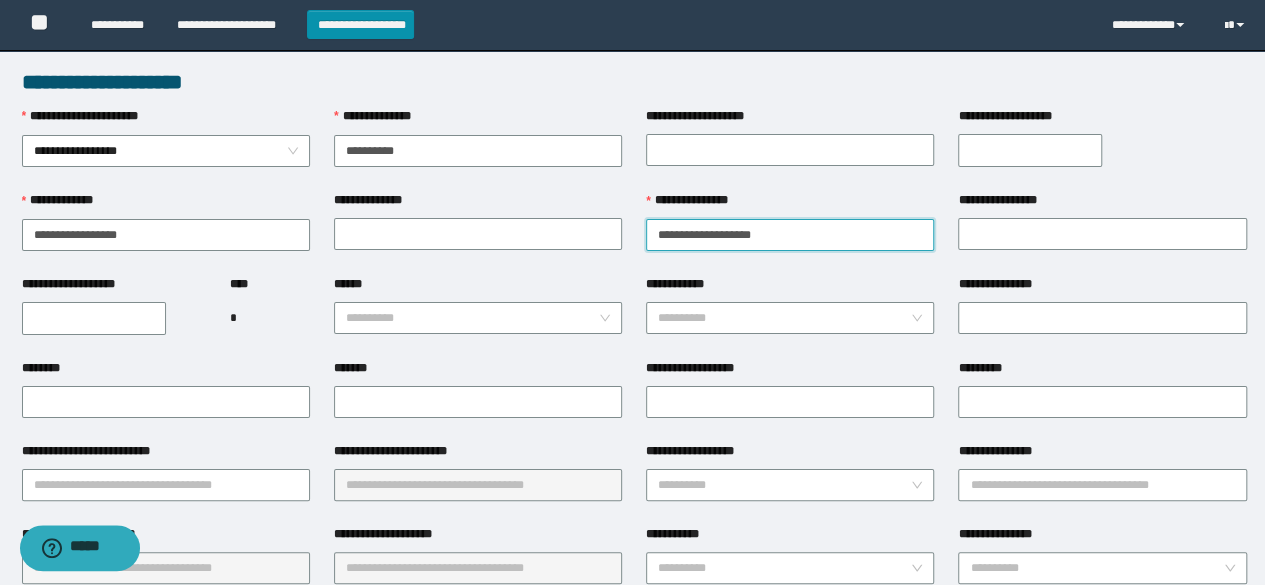 click on "**********" at bounding box center (790, 235) 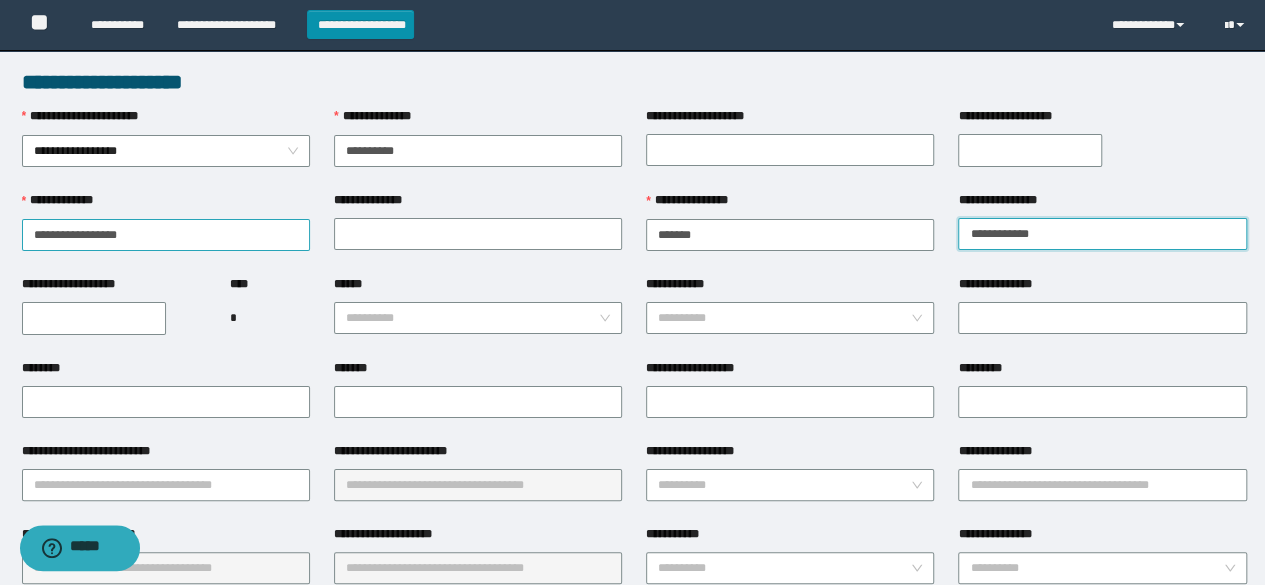 type on "**********" 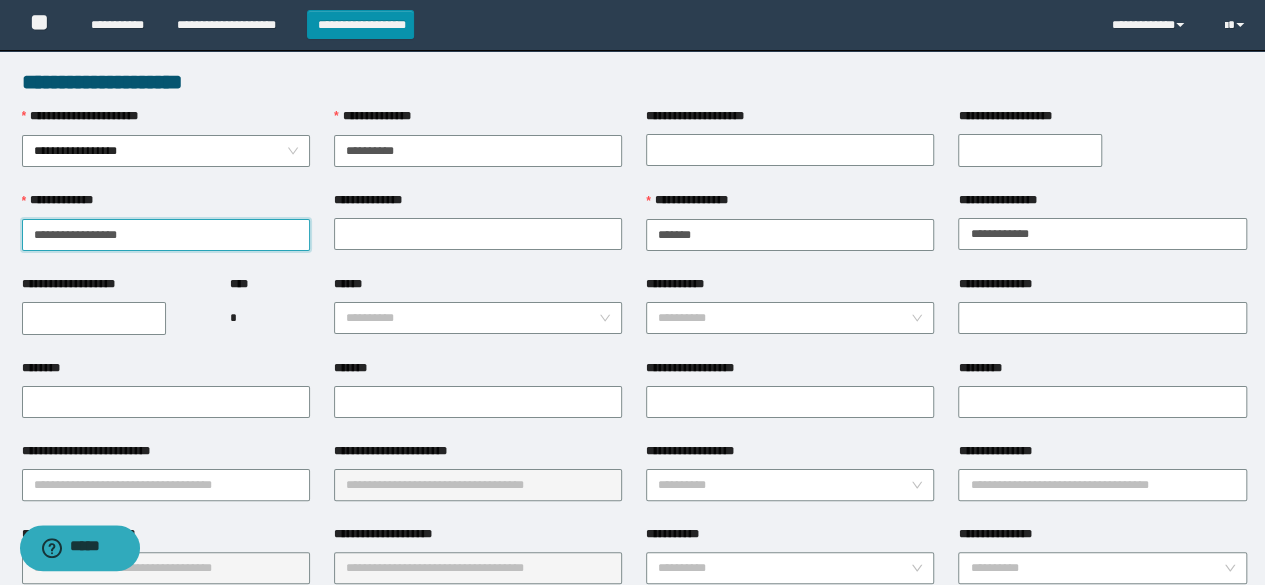 click on "**********" at bounding box center (166, 235) 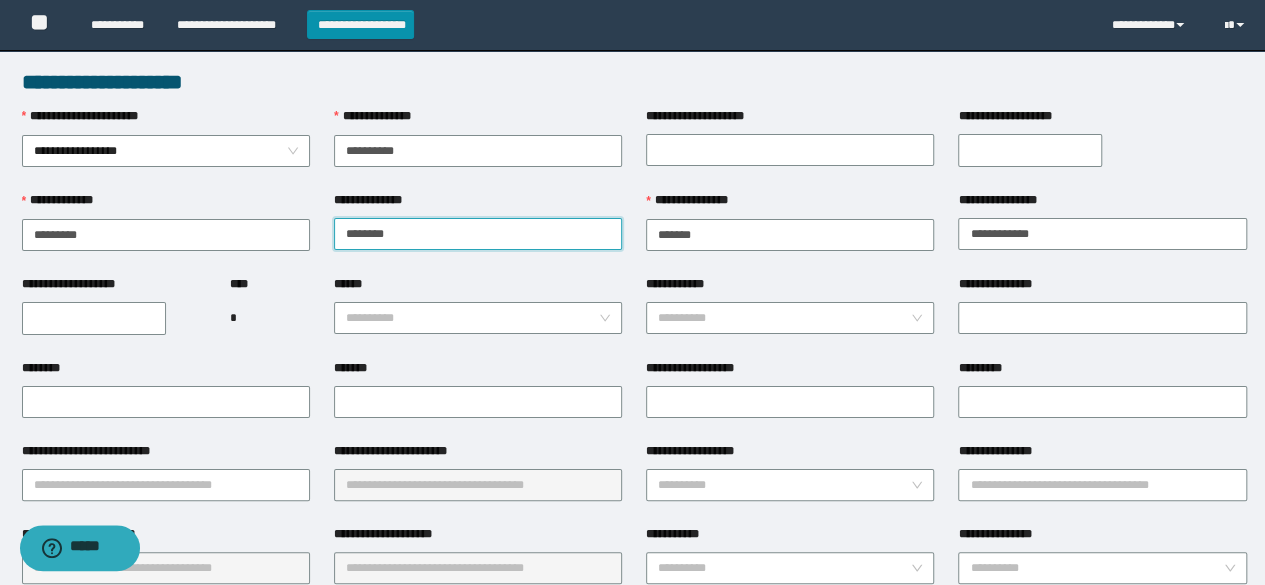 type on "*******" 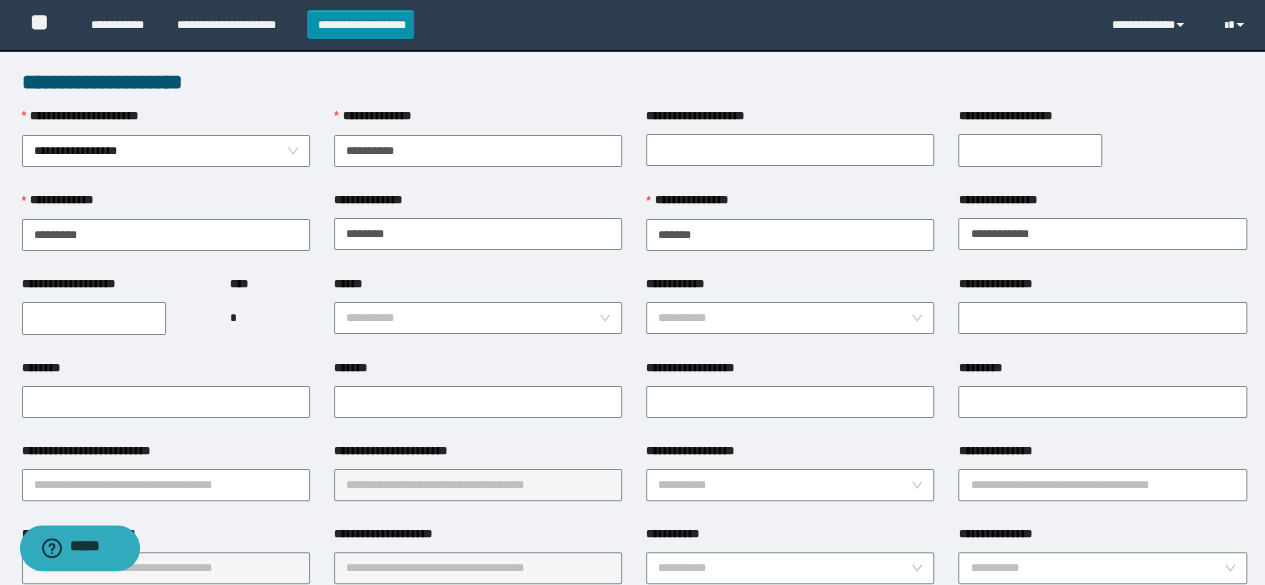 click on "**********" at bounding box center (478, 149) 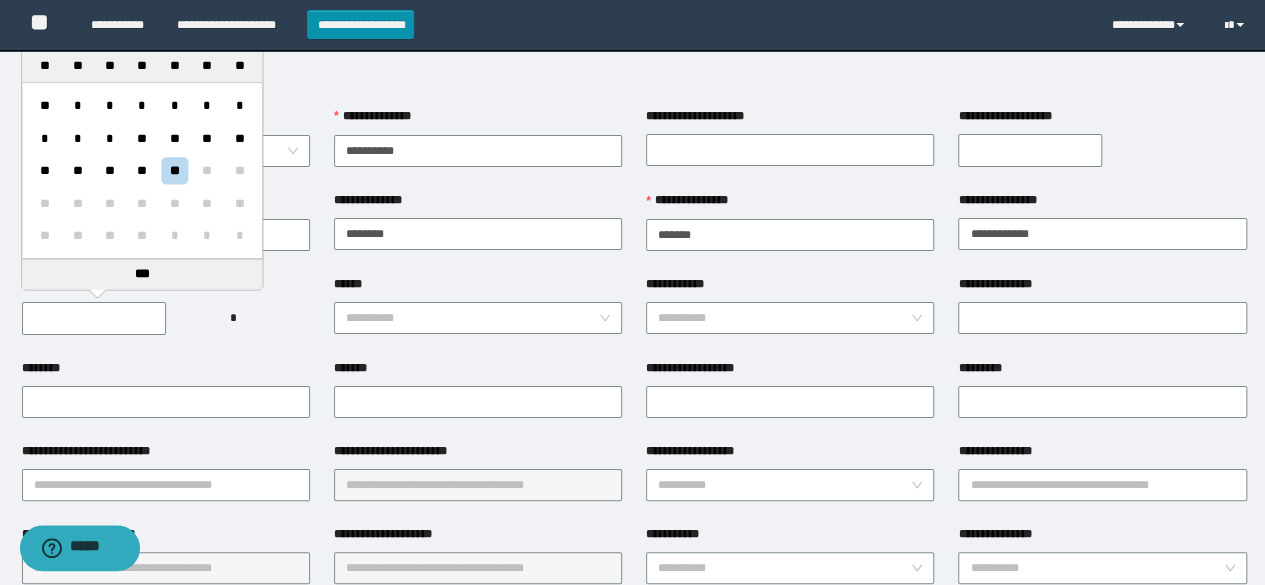 click on "**********" at bounding box center (94, 318) 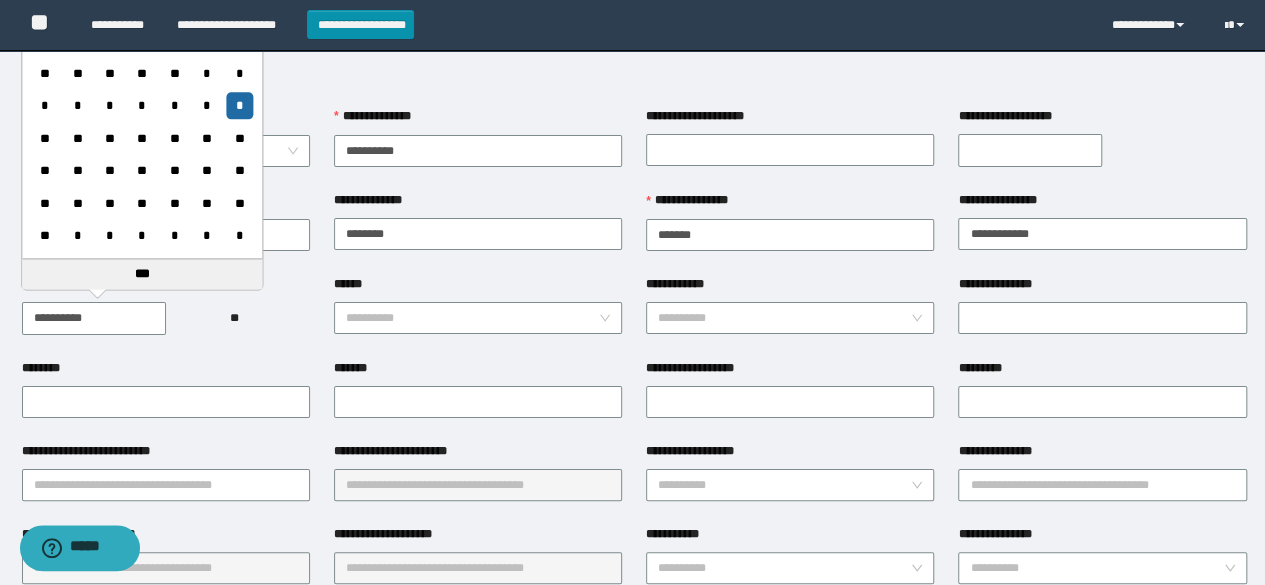 type on "**********" 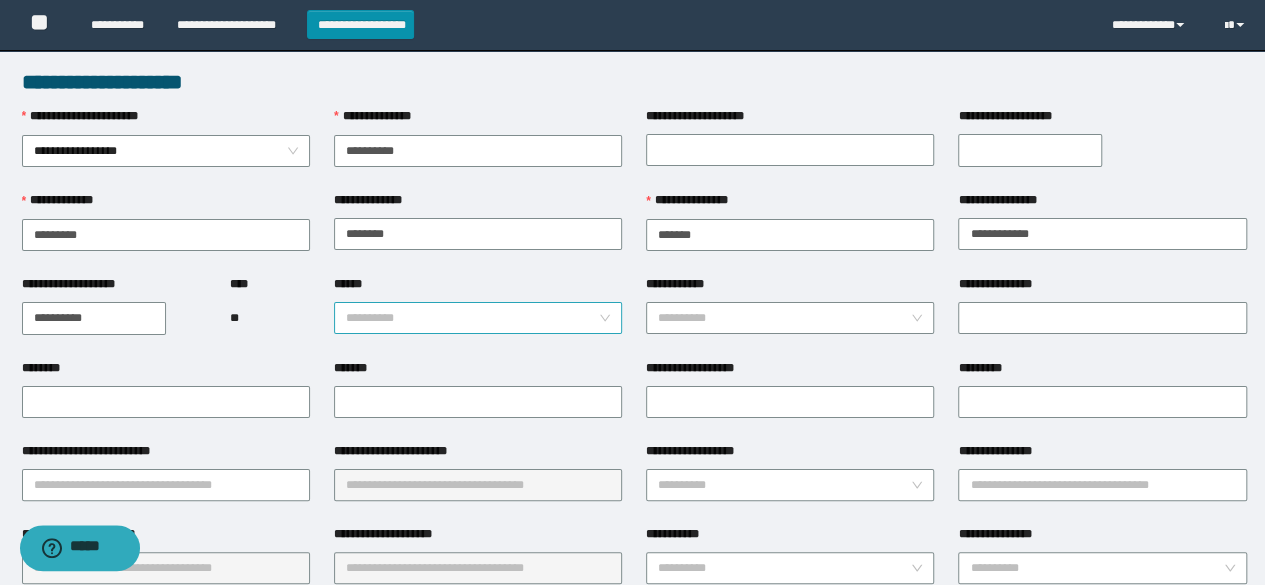 click on "******" at bounding box center (472, 318) 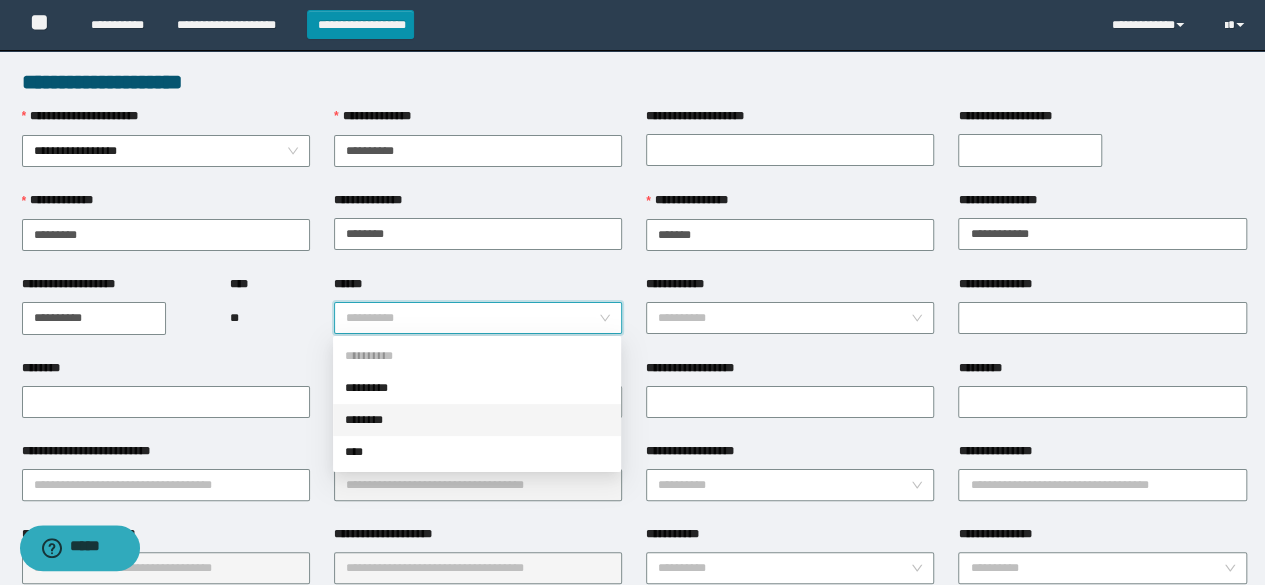 click on "********" at bounding box center [477, 420] 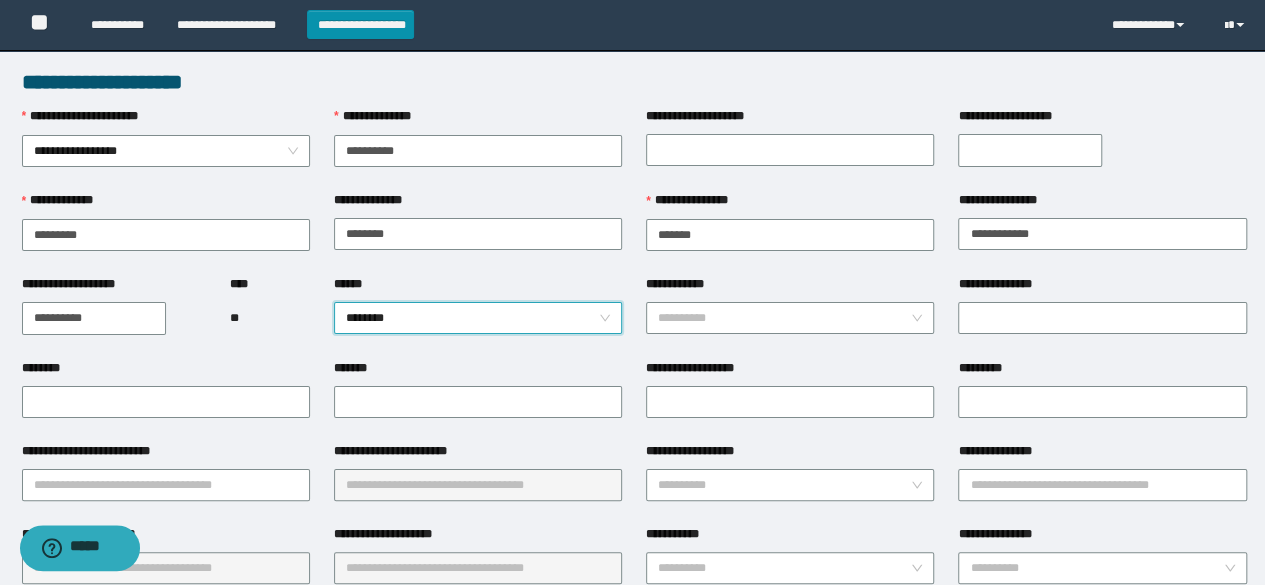 click on "**** **" at bounding box center (270, 317) 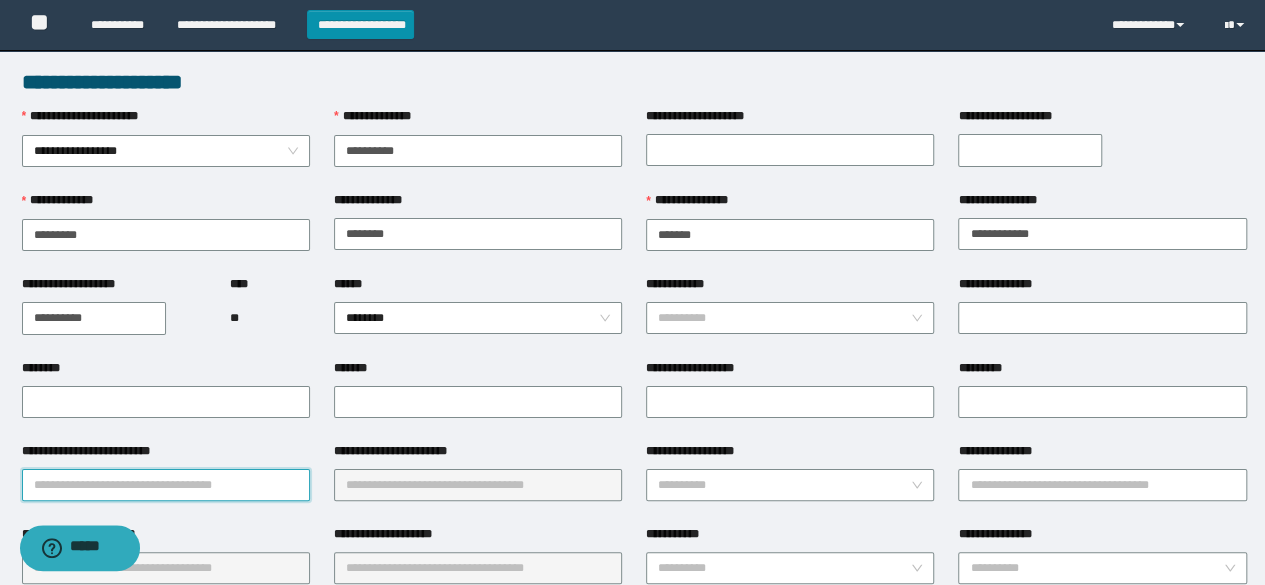 click on "**********" at bounding box center [166, 485] 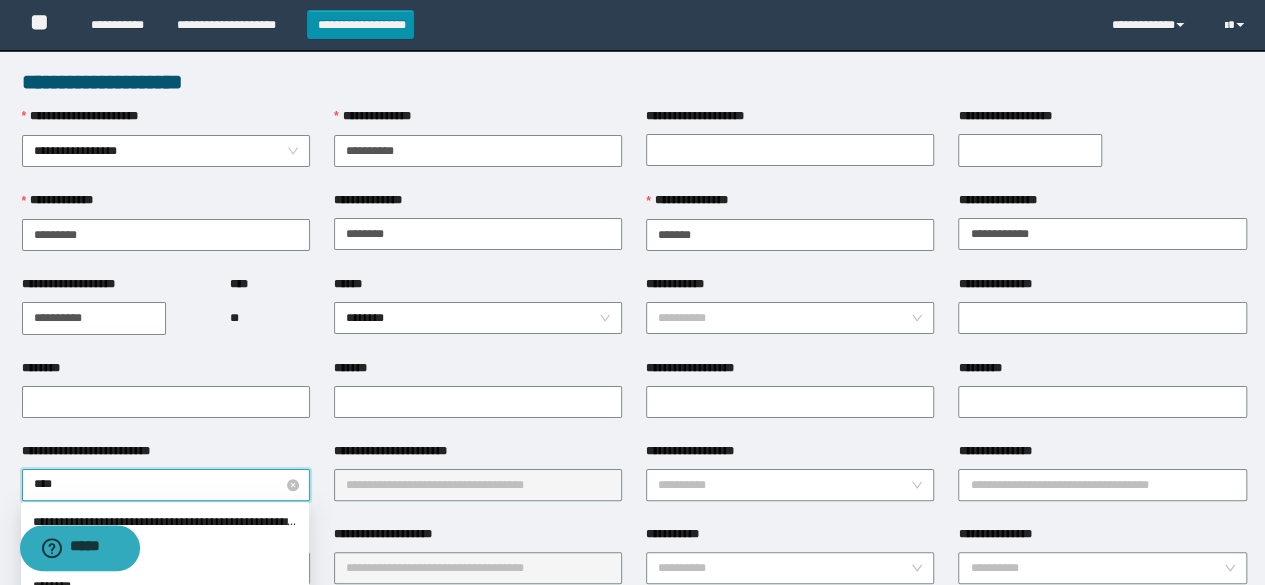type on "*****" 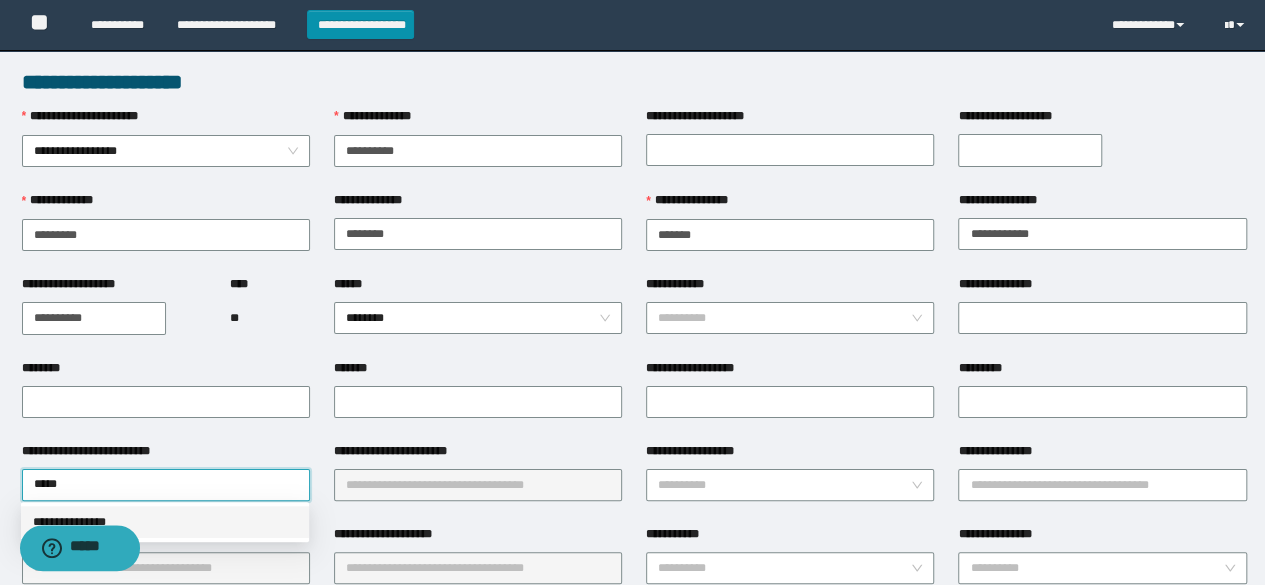 click on "**********" at bounding box center [165, 522] 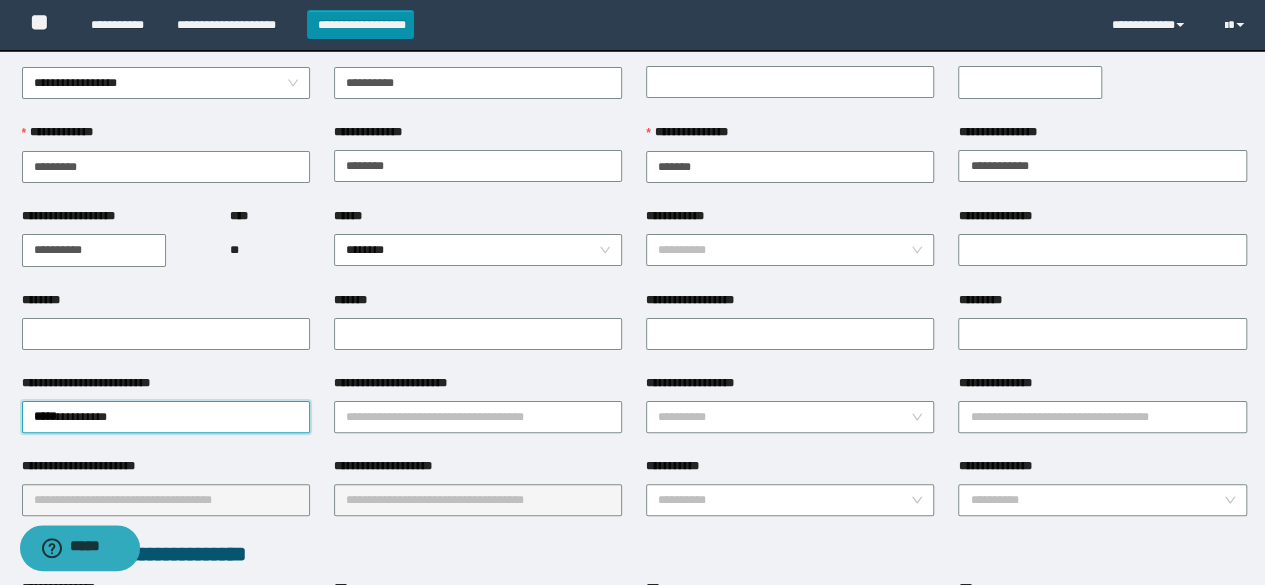 scroll, scrollTop: 100, scrollLeft: 0, axis: vertical 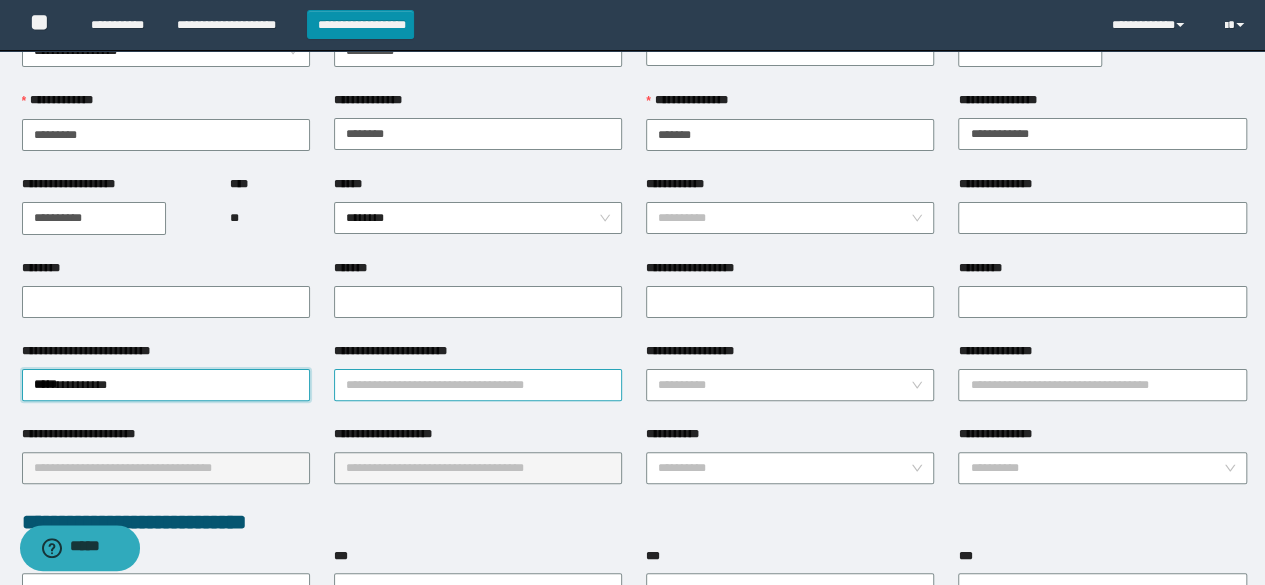 click on "**********" at bounding box center (478, 385) 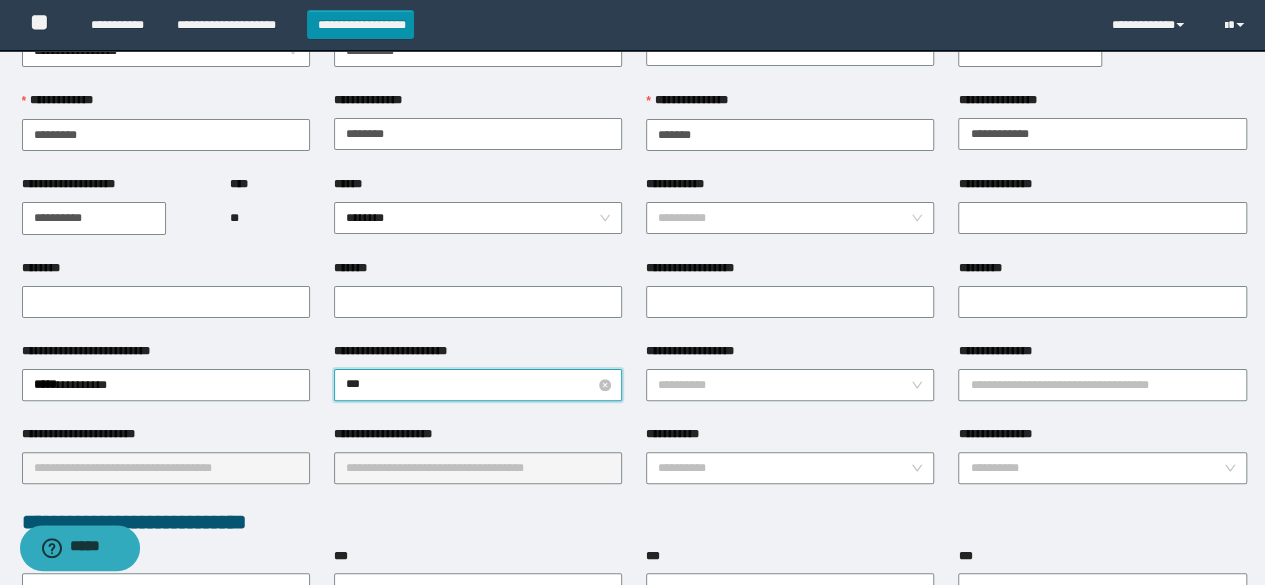 type on "****" 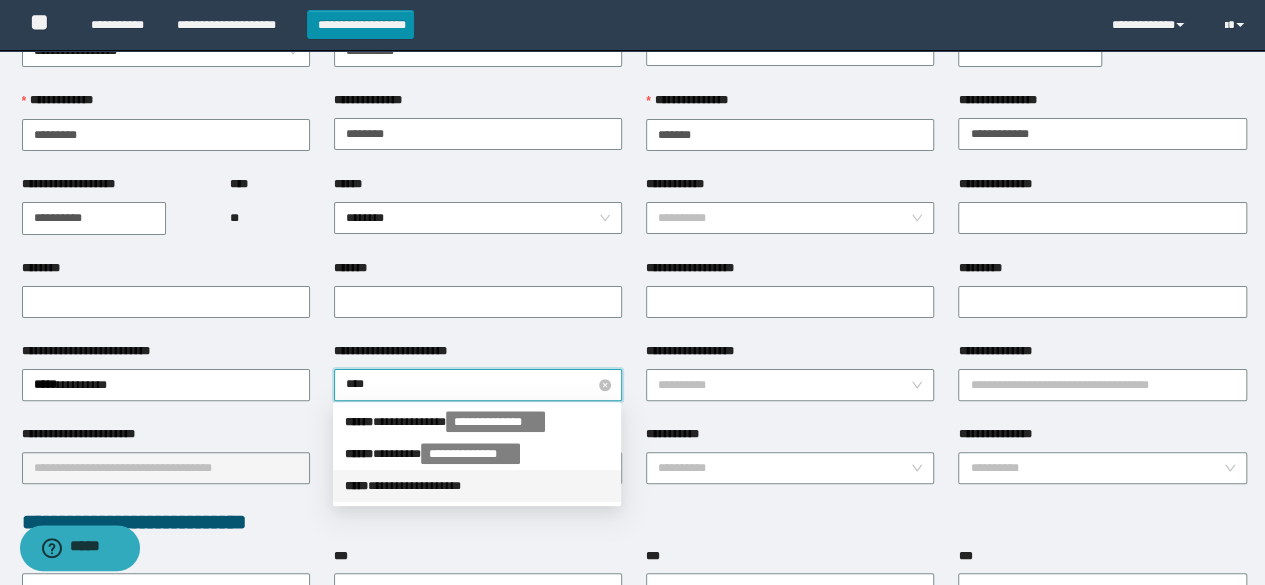 type 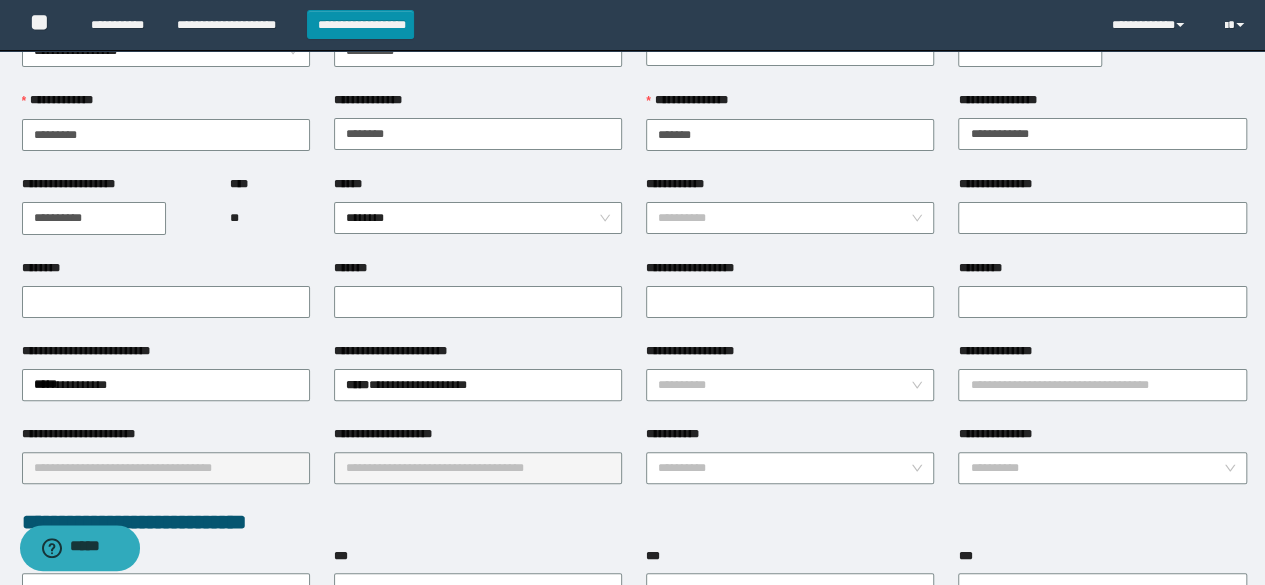 click on "**********" at bounding box center [790, 383] 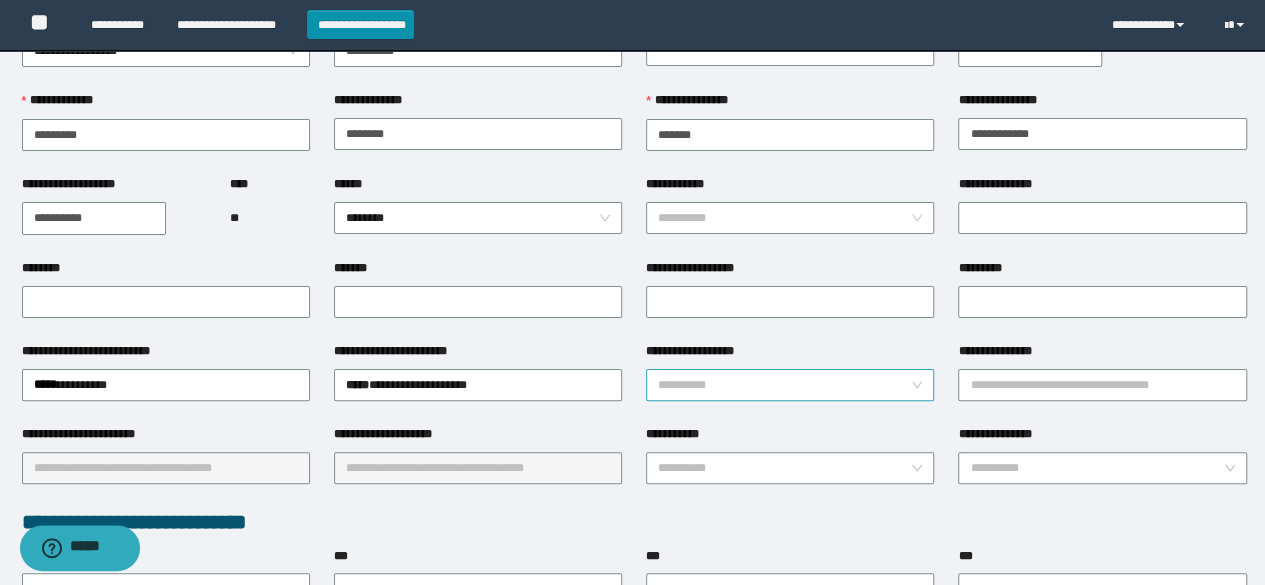 click on "**********" at bounding box center (784, 385) 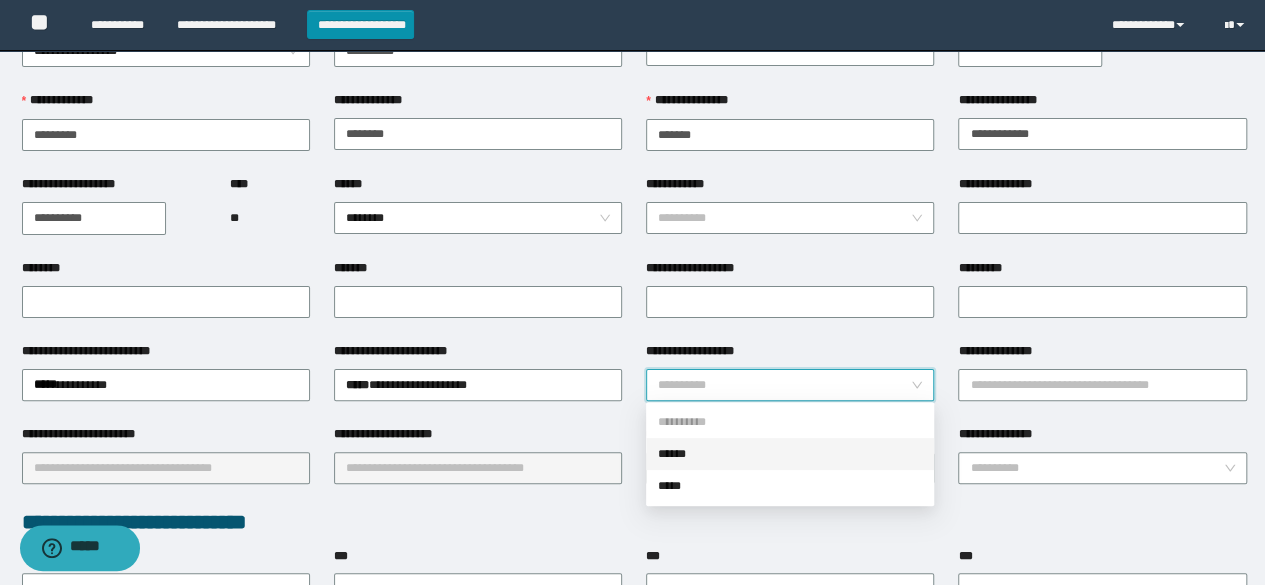 click on "******" at bounding box center [790, 454] 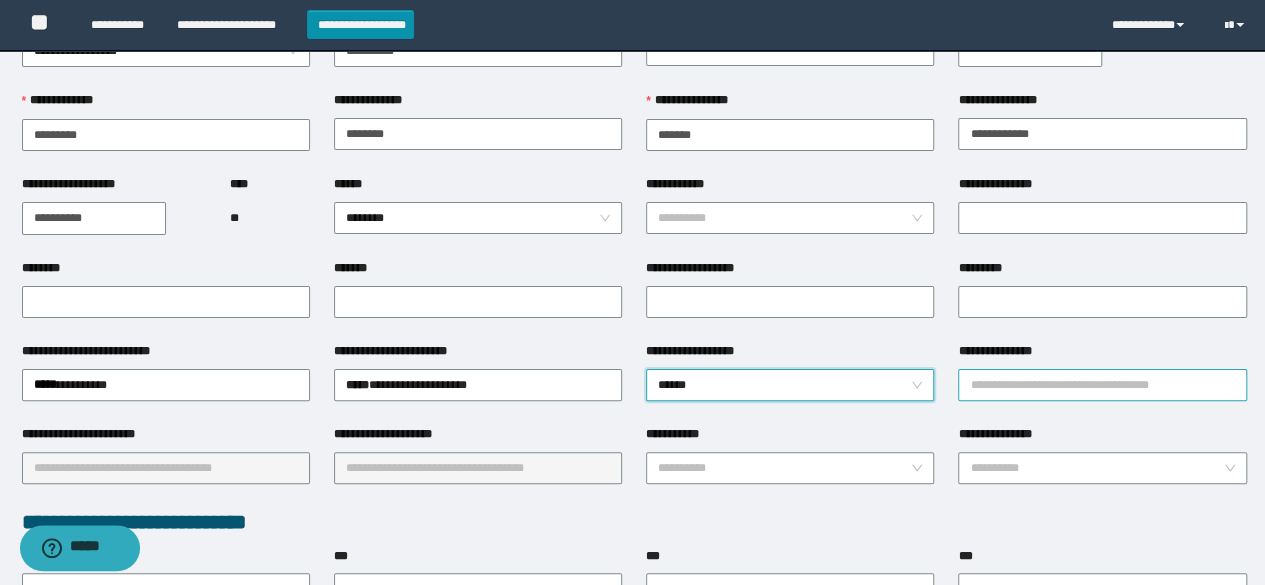 click on "**********" at bounding box center (1102, 385) 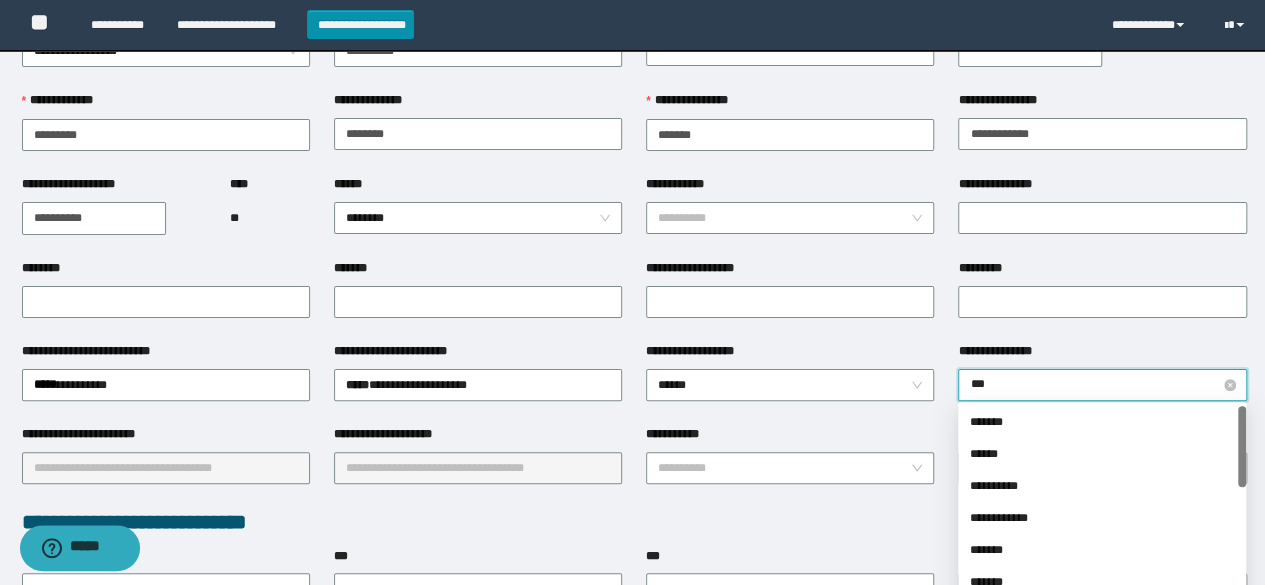 type on "****" 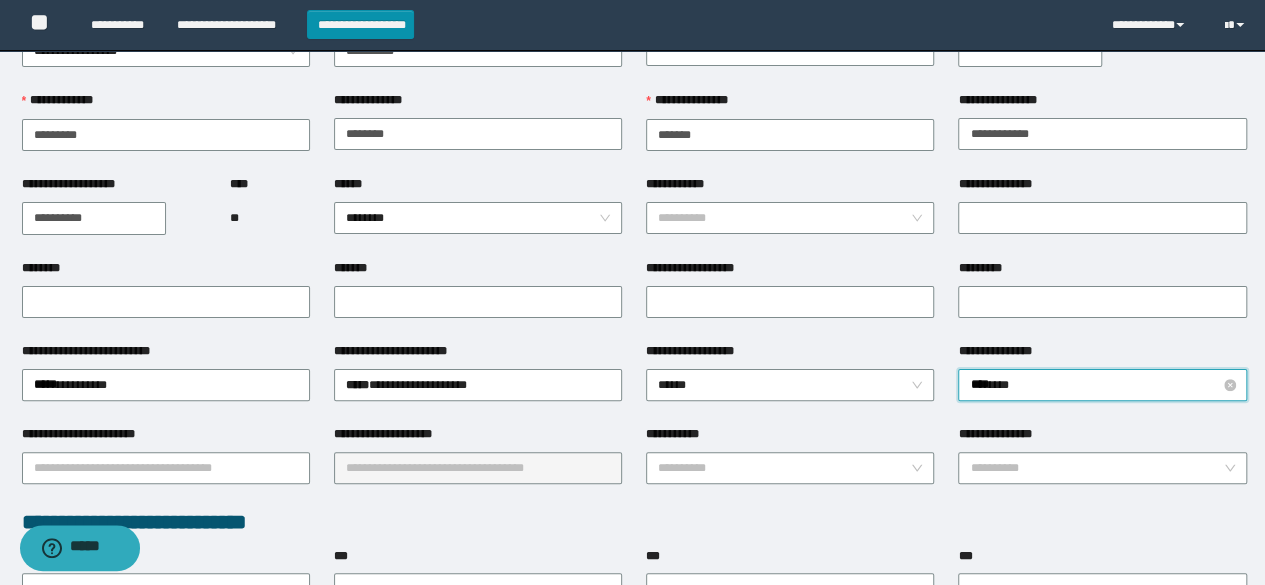 type 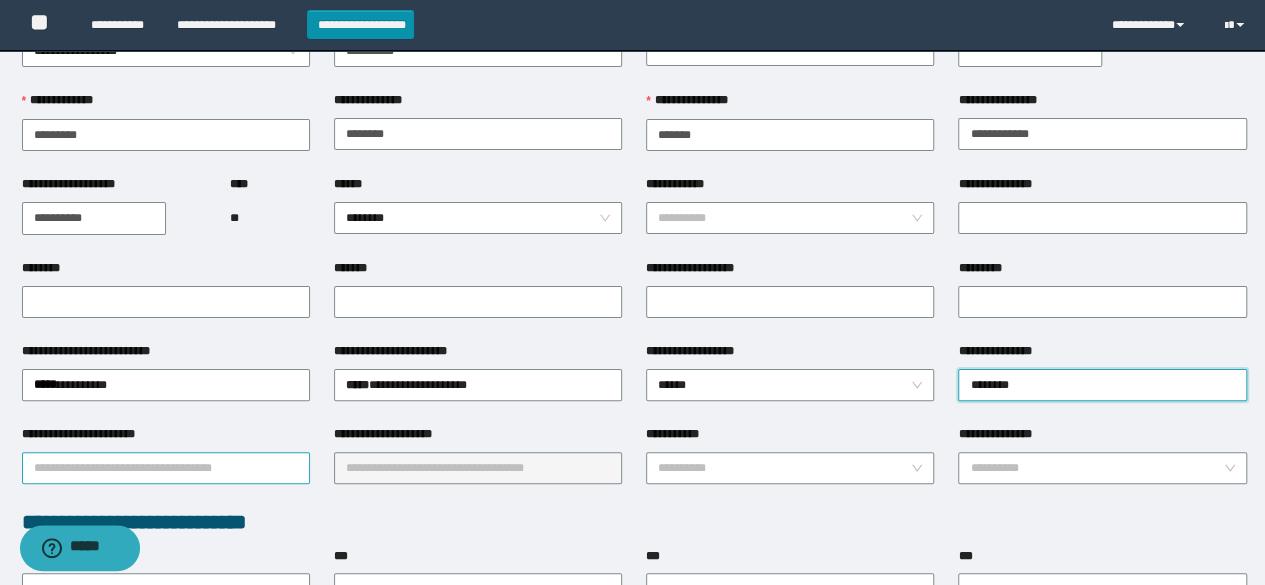 click on "**********" at bounding box center [166, 468] 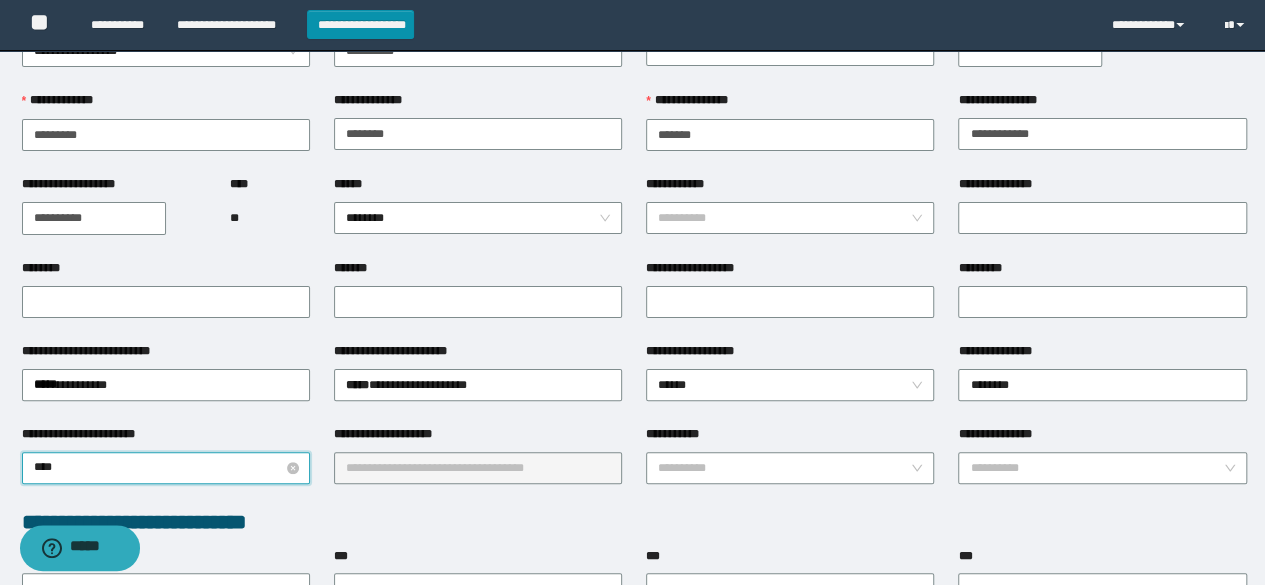 type on "*****" 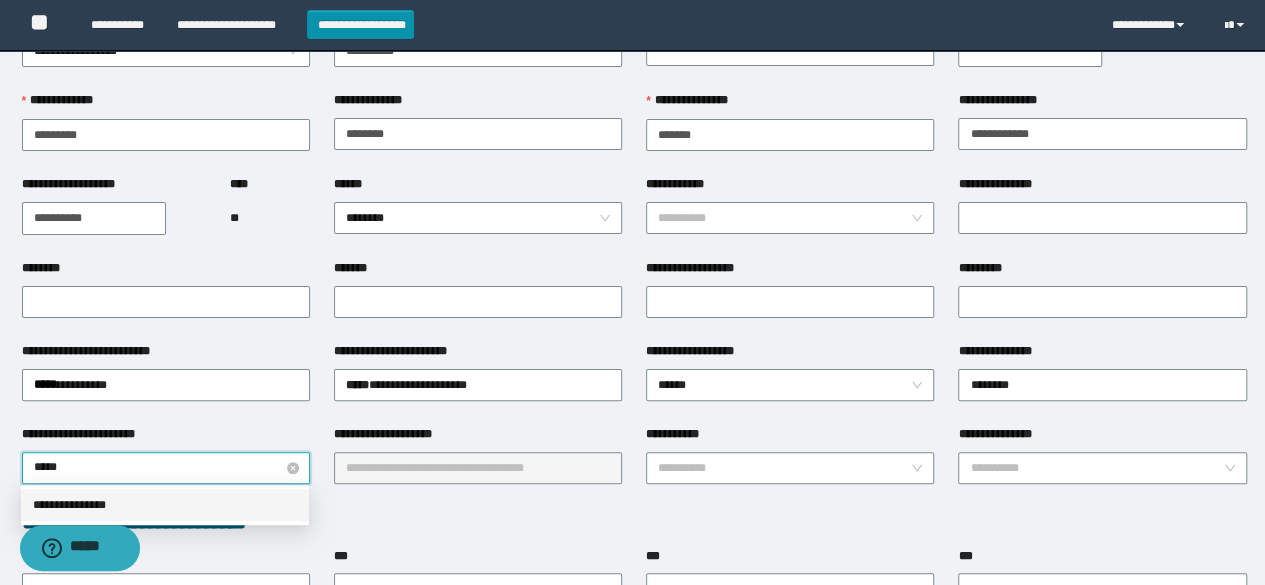 type 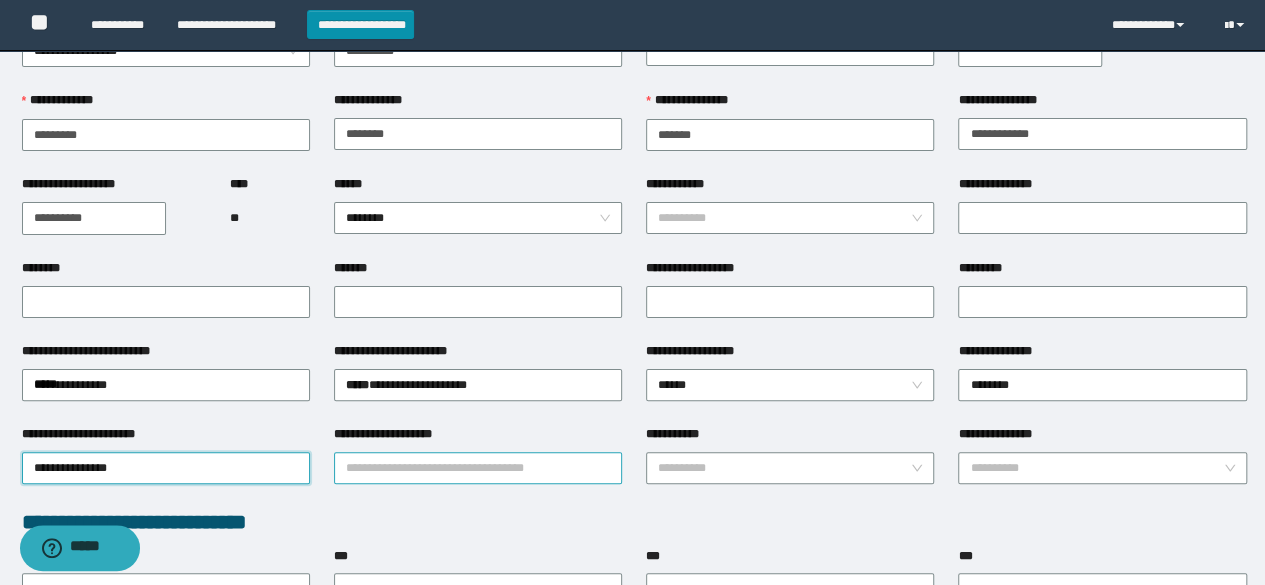 click on "**********" at bounding box center (478, 468) 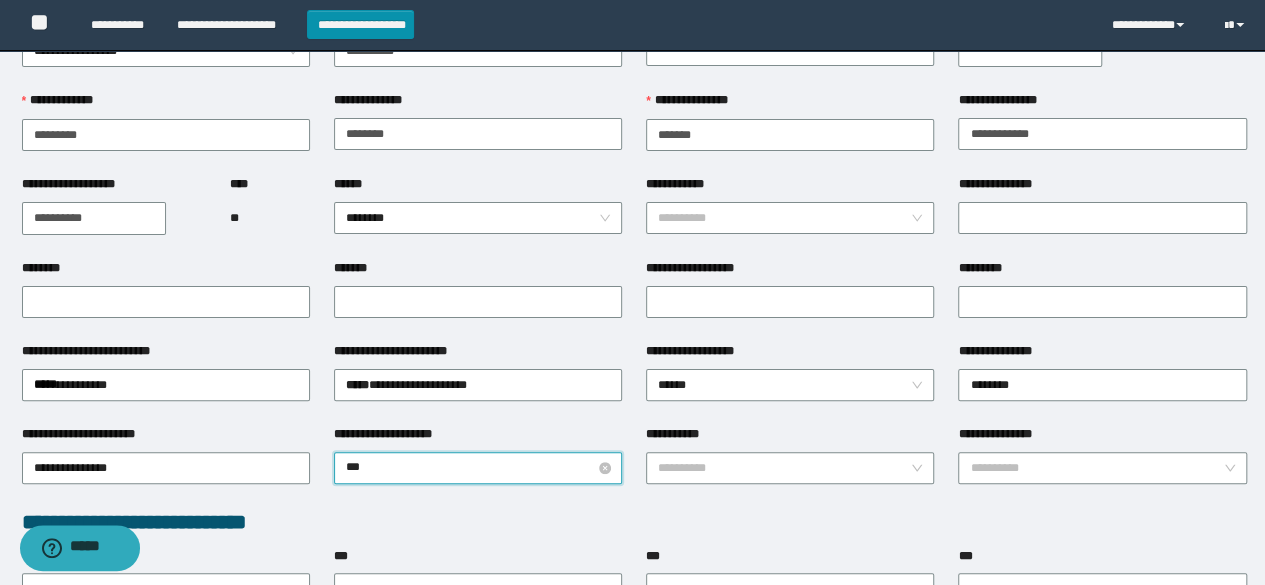 type on "****" 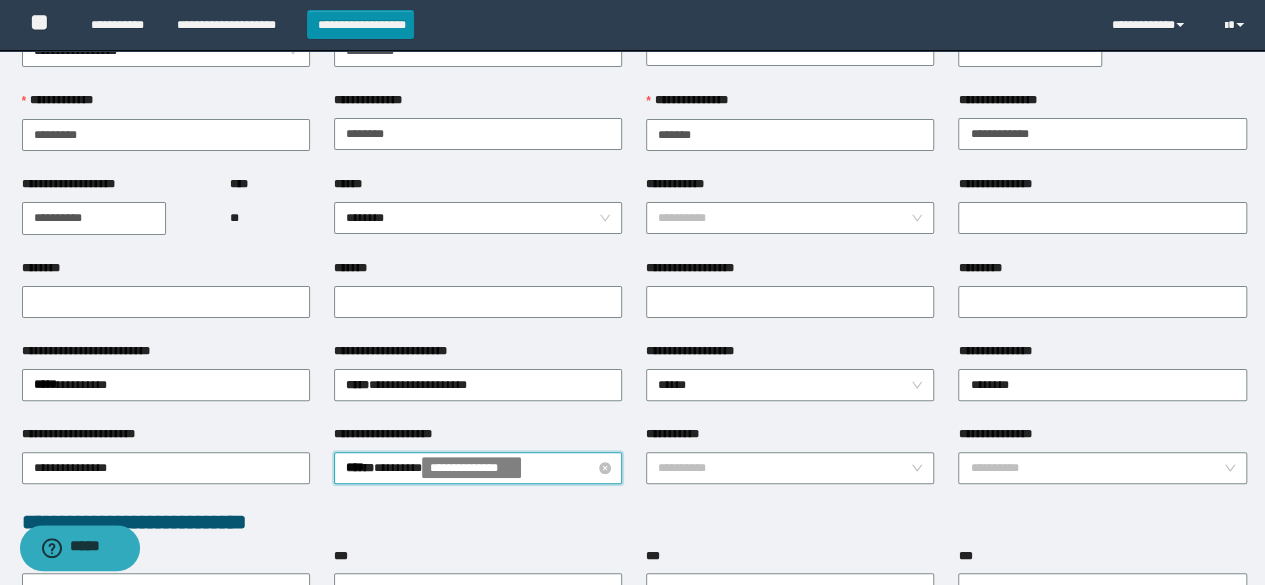 type 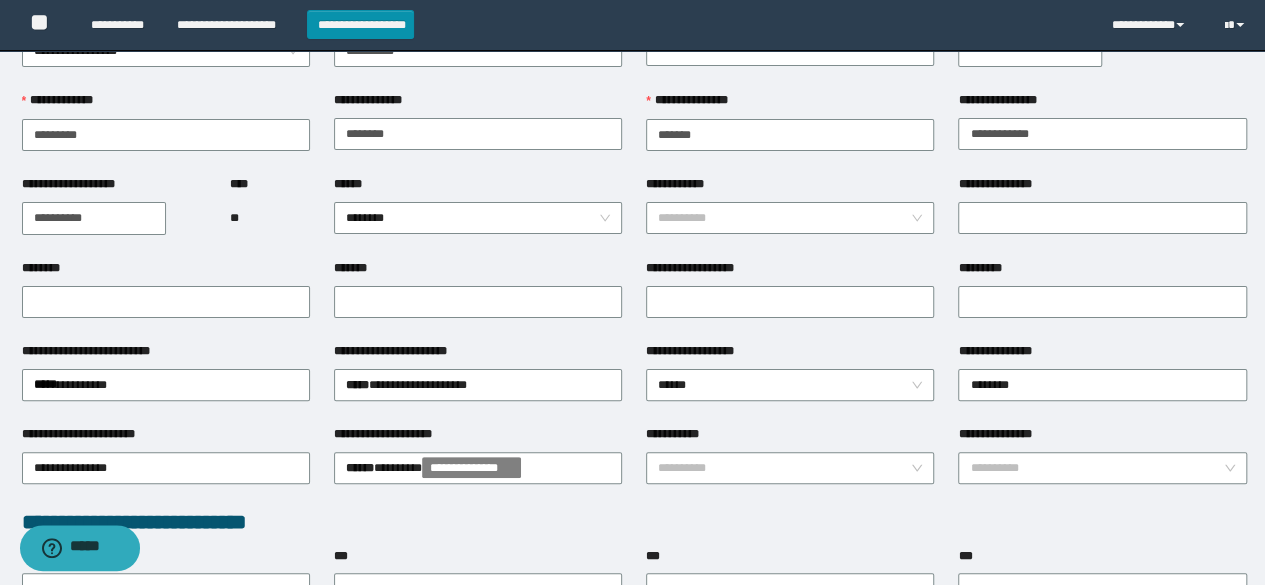 click on "**********" at bounding box center (634, 522) 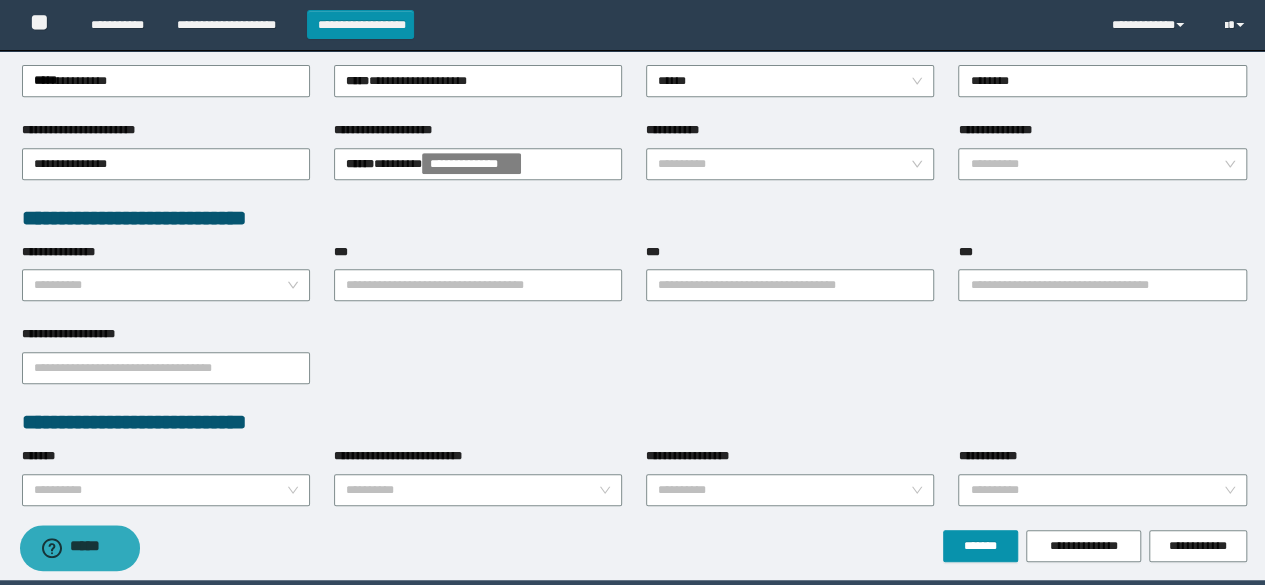 scroll, scrollTop: 474, scrollLeft: 0, axis: vertical 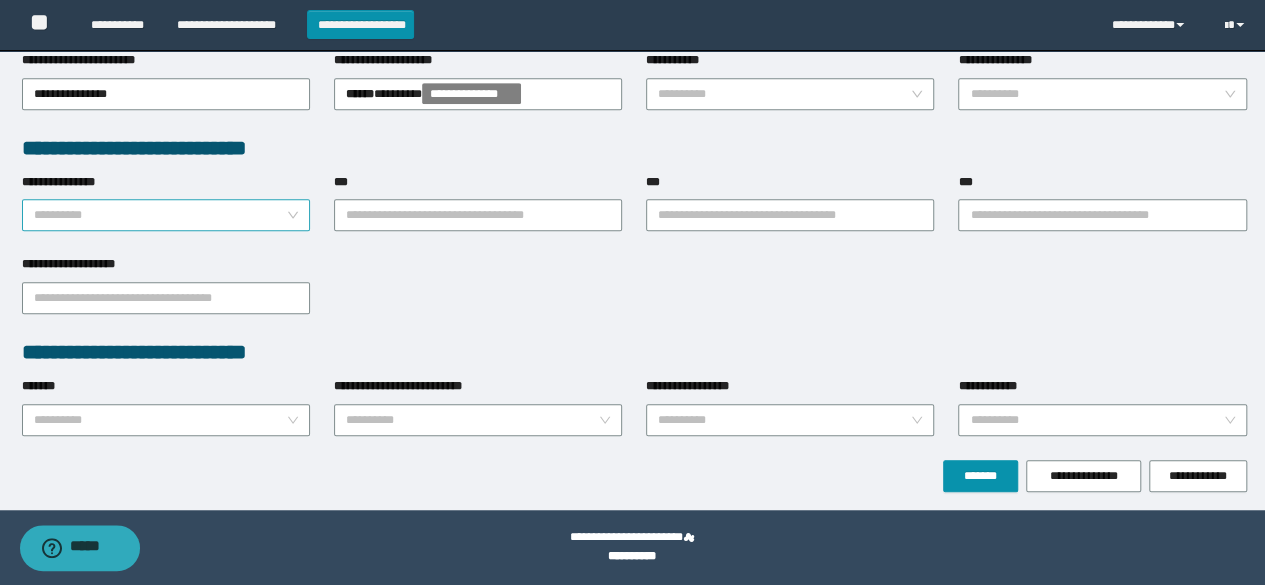 click on "**********" at bounding box center (166, 215) 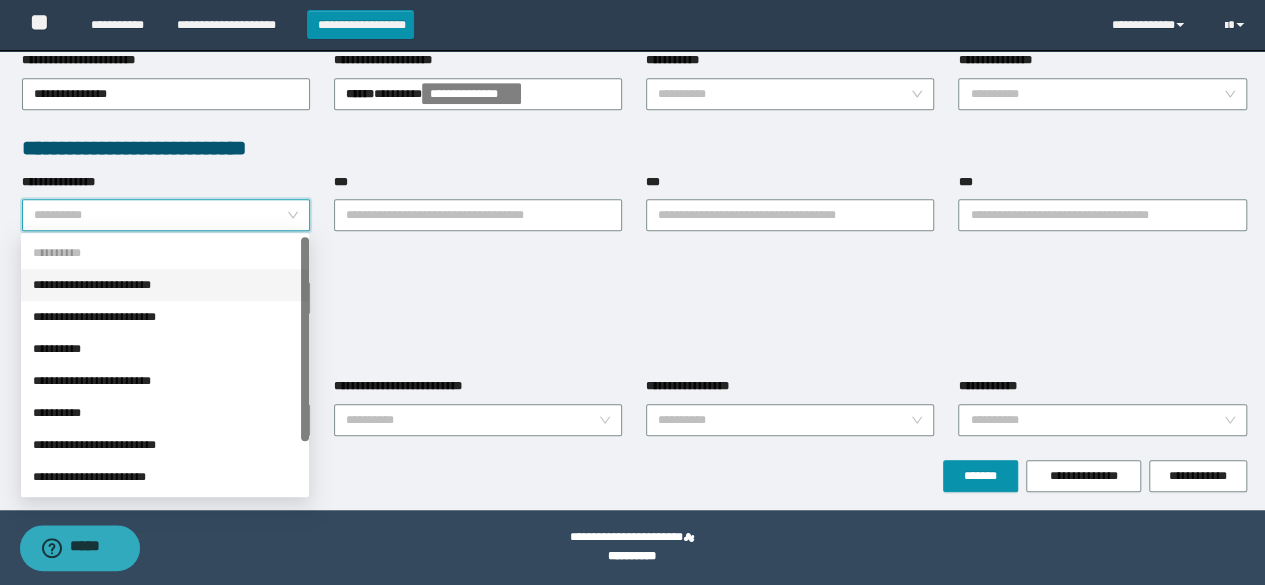 click on "**********" at bounding box center [165, 285] 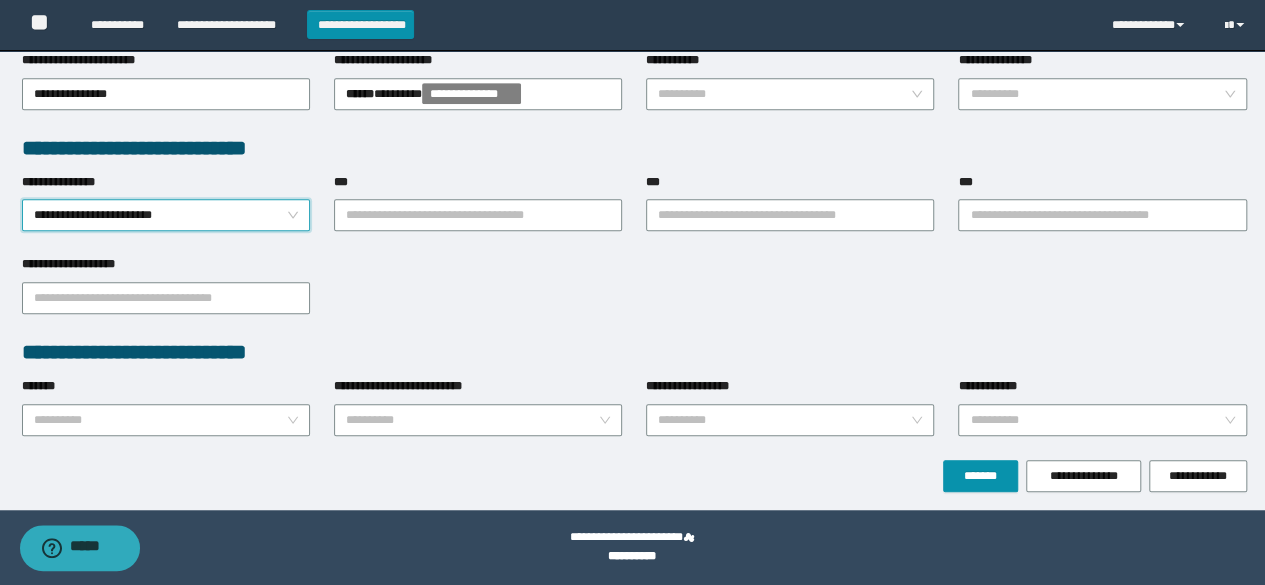 click on "**********" at bounding box center (634, 296) 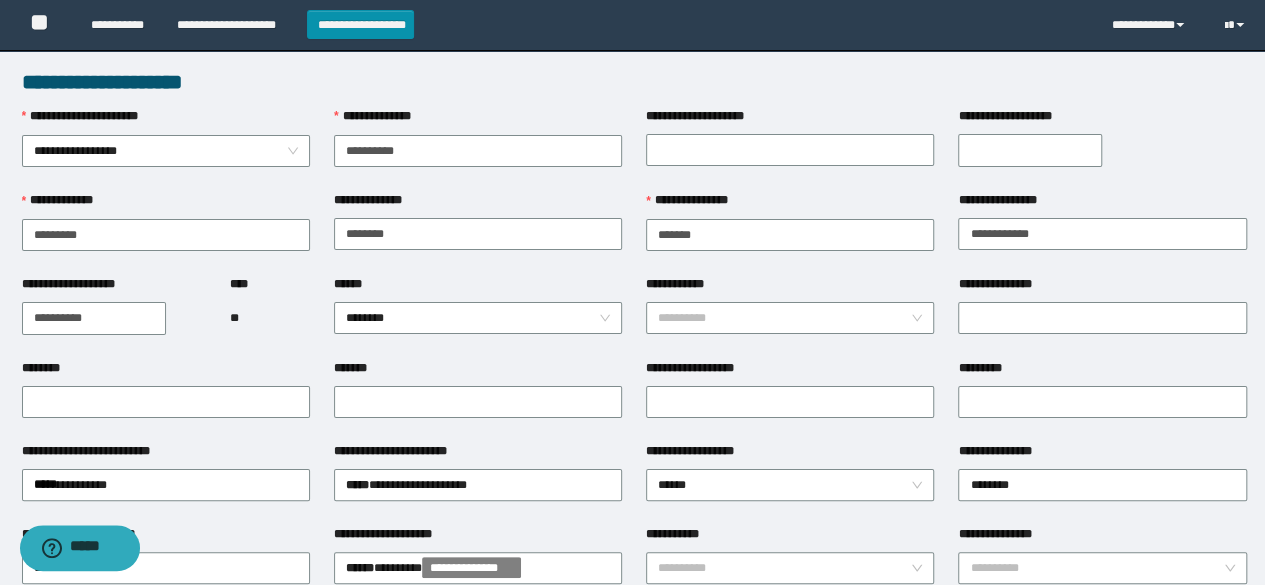 scroll, scrollTop: 474, scrollLeft: 0, axis: vertical 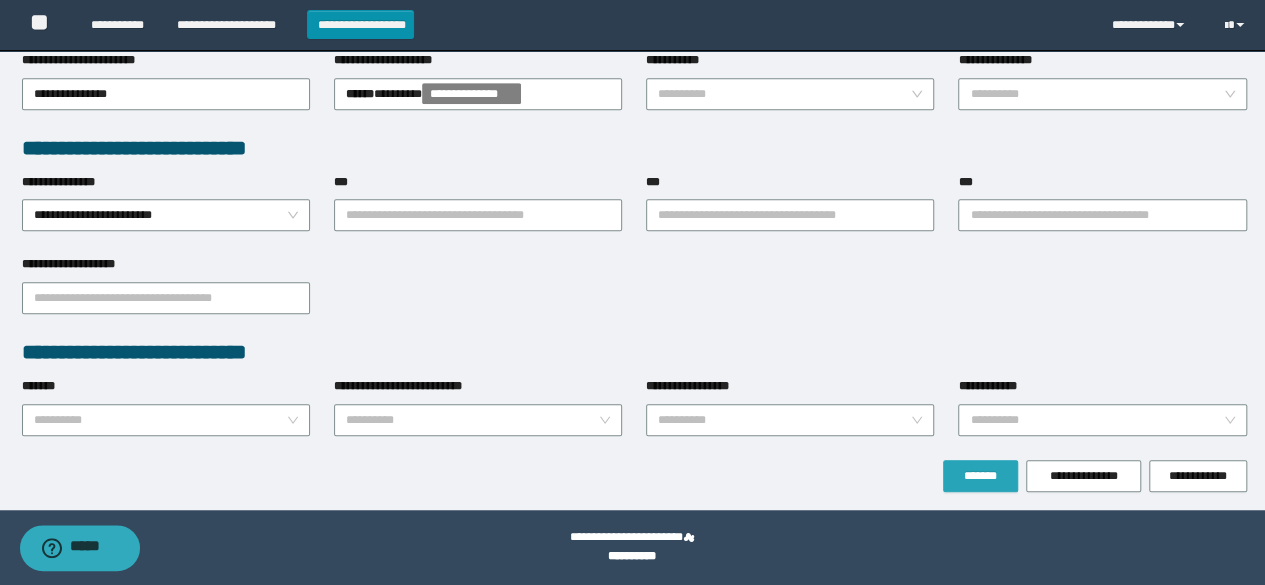 click on "*******" at bounding box center [980, 476] 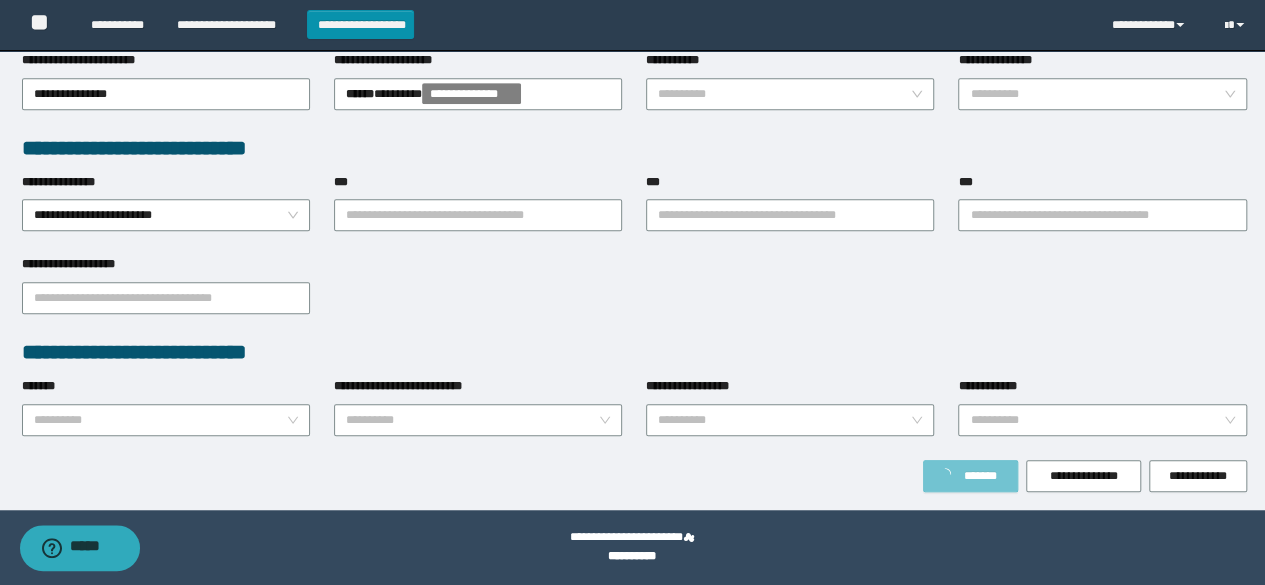 scroll, scrollTop: 526, scrollLeft: 0, axis: vertical 